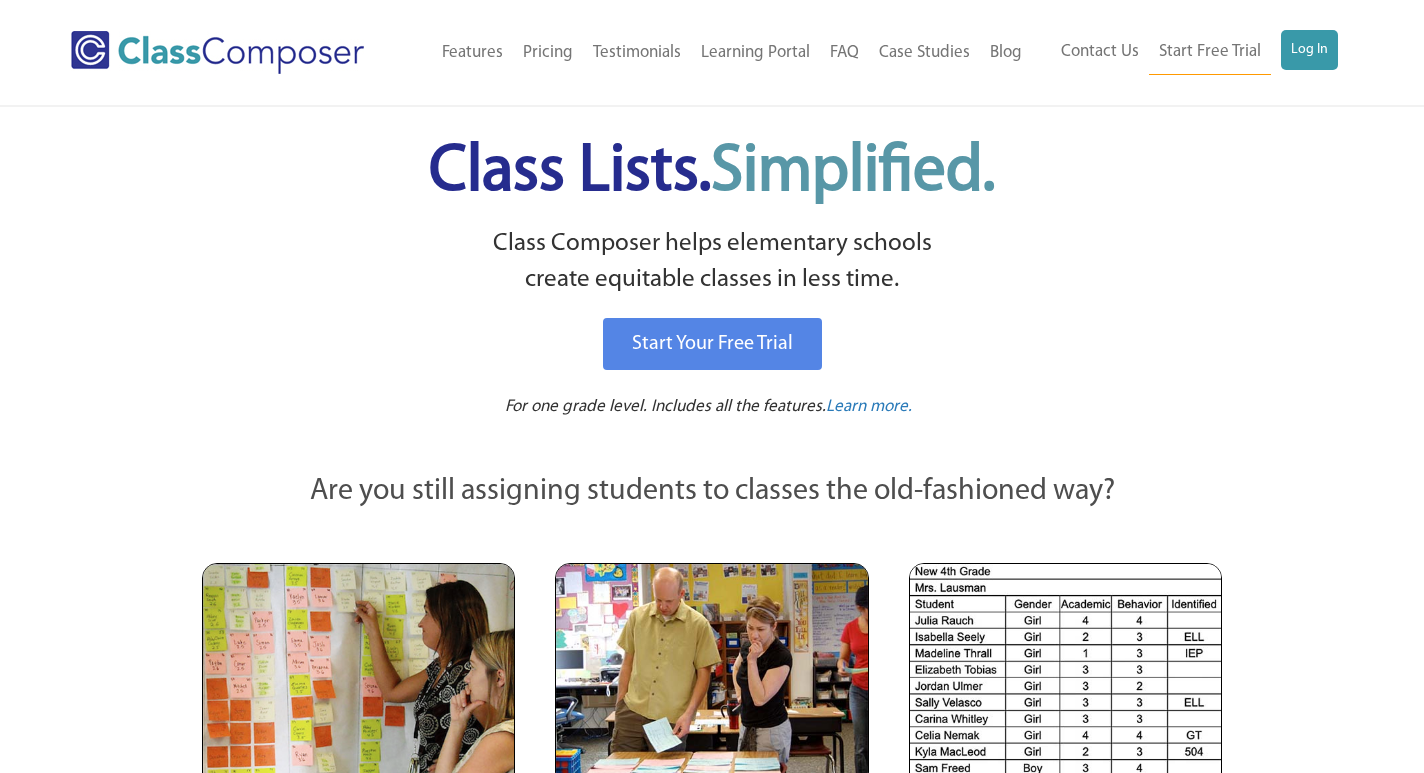 scroll, scrollTop: 0, scrollLeft: 0, axis: both 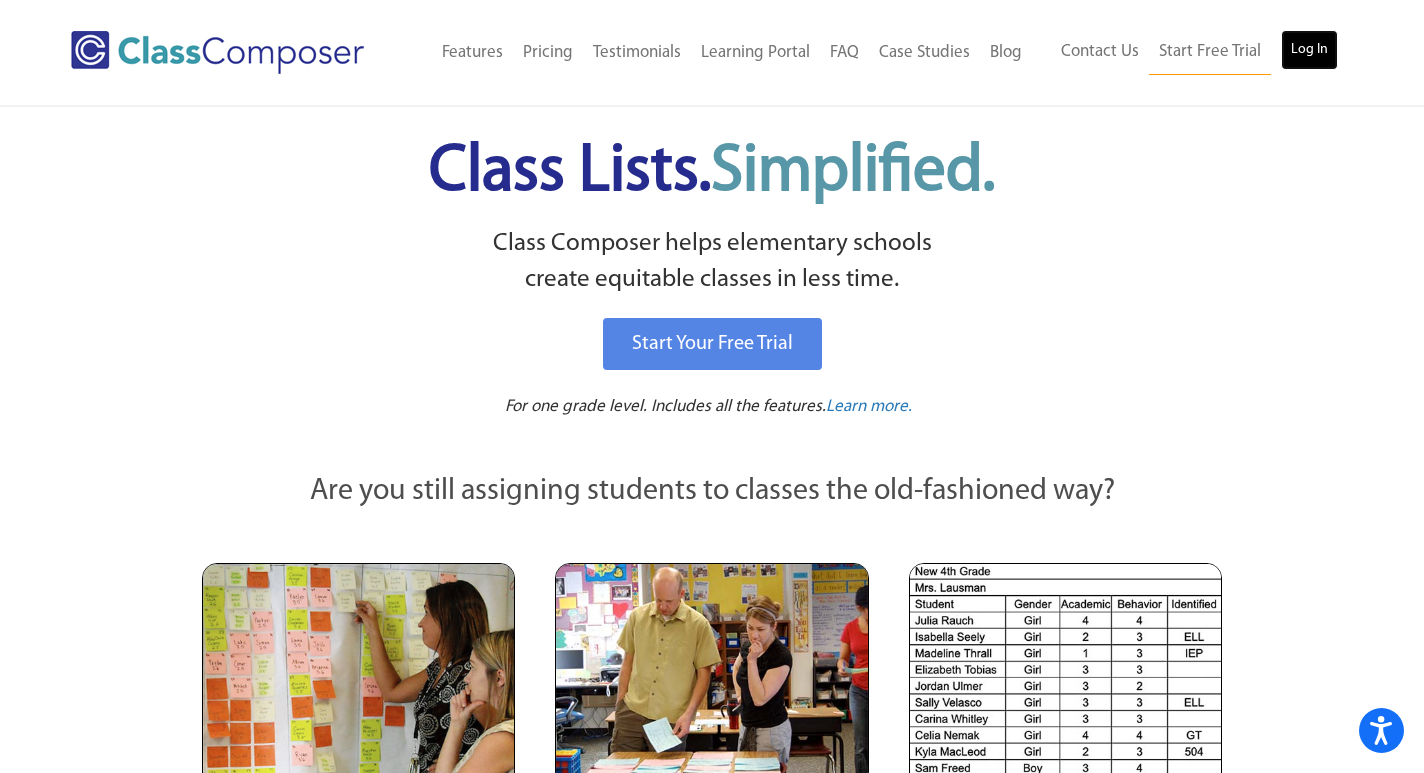 click on "Log In" at bounding box center (1309, 50) 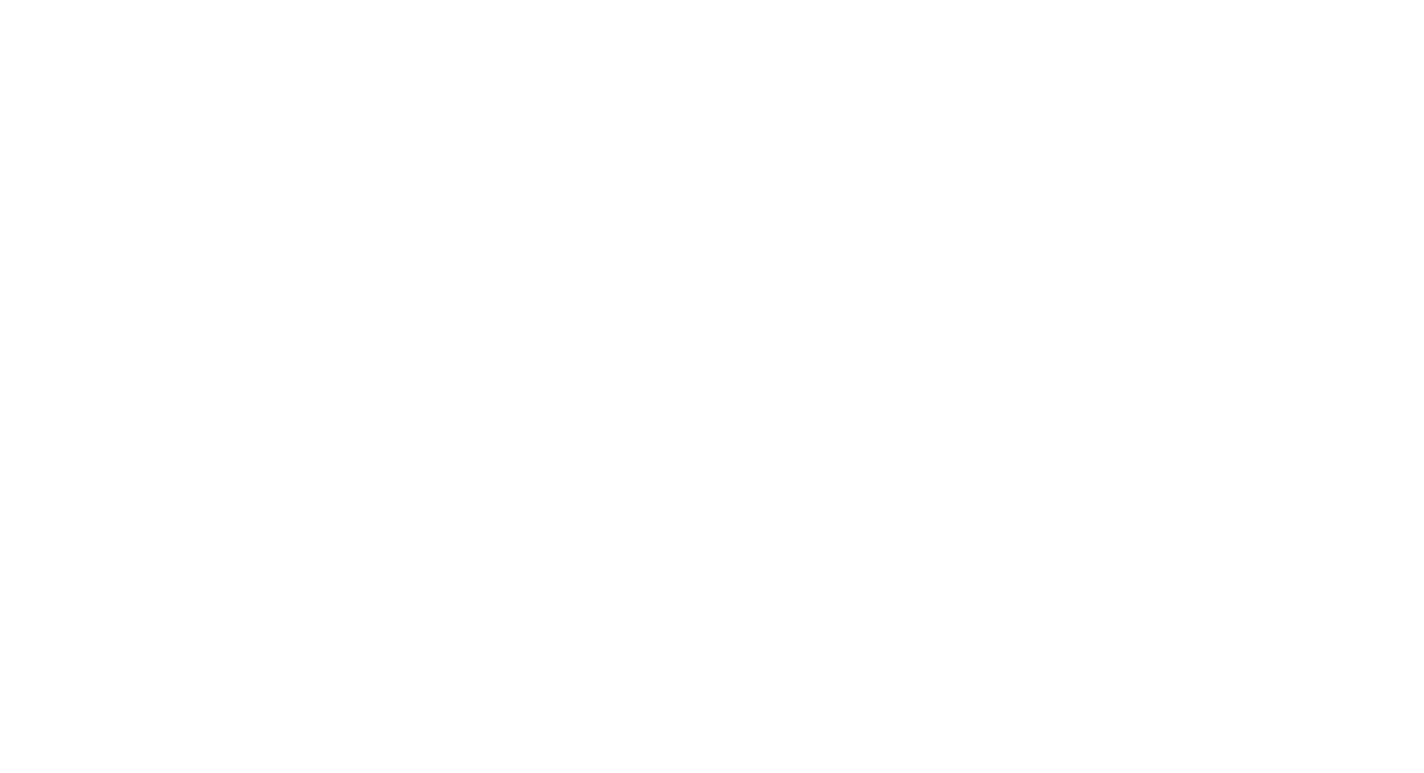 scroll, scrollTop: 0, scrollLeft: 0, axis: both 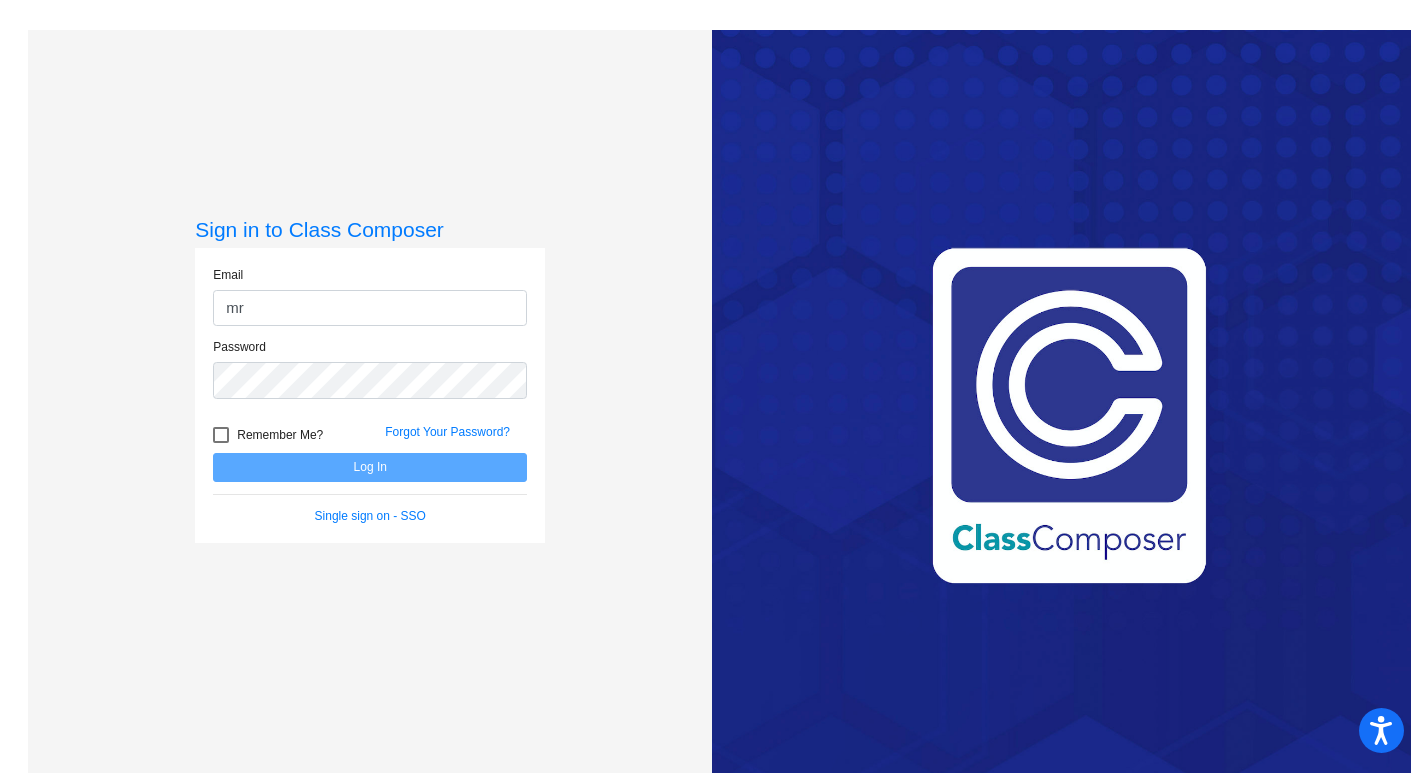 type on "[EMAIL]" 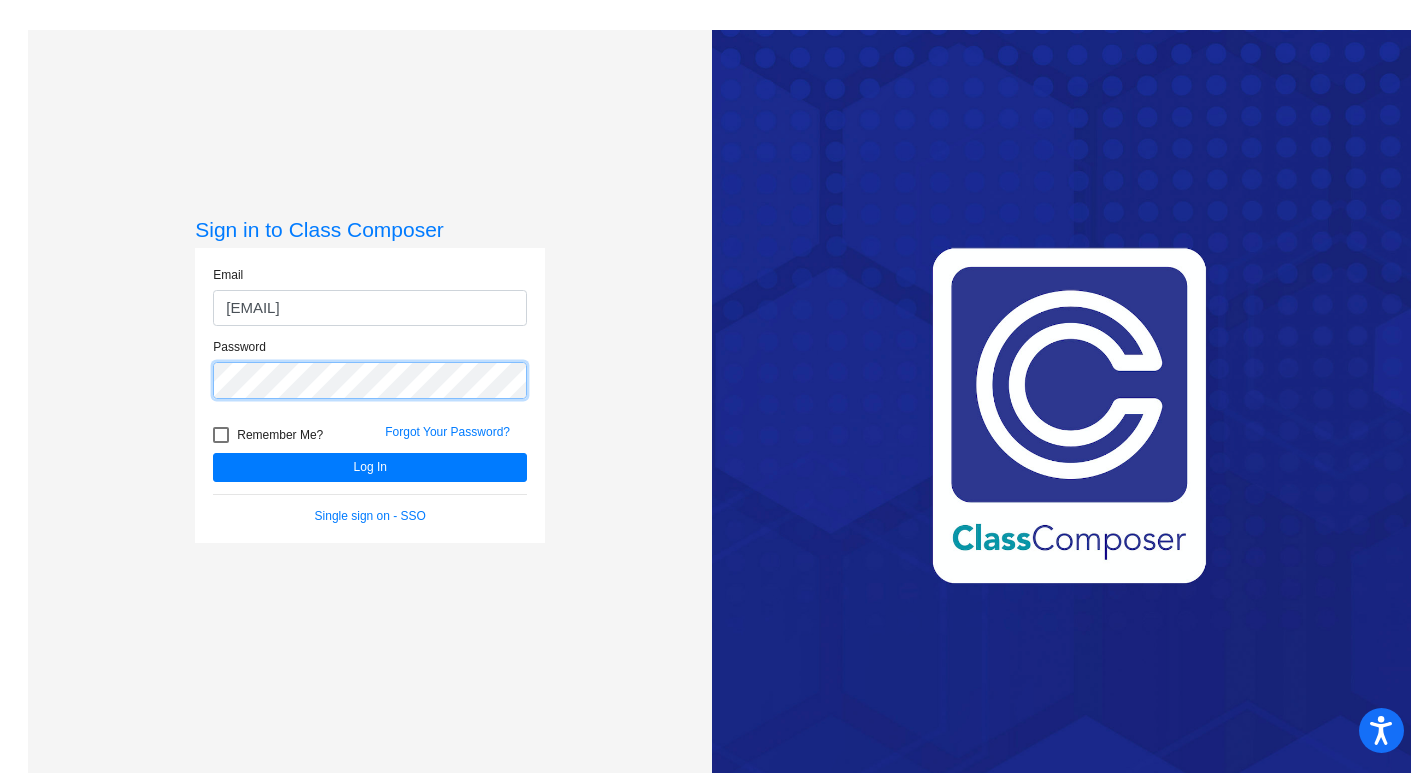 click on "Log In" 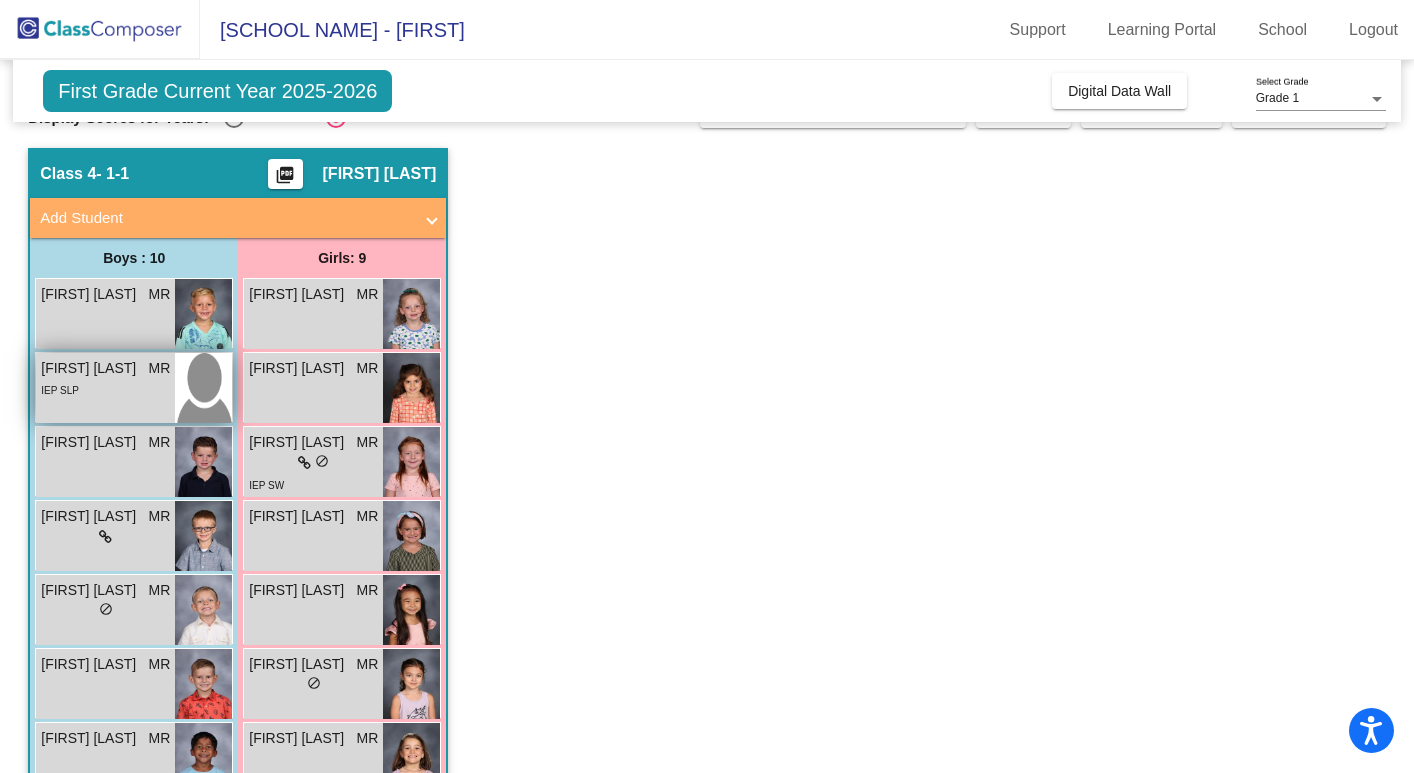 scroll, scrollTop: 44, scrollLeft: 0, axis: vertical 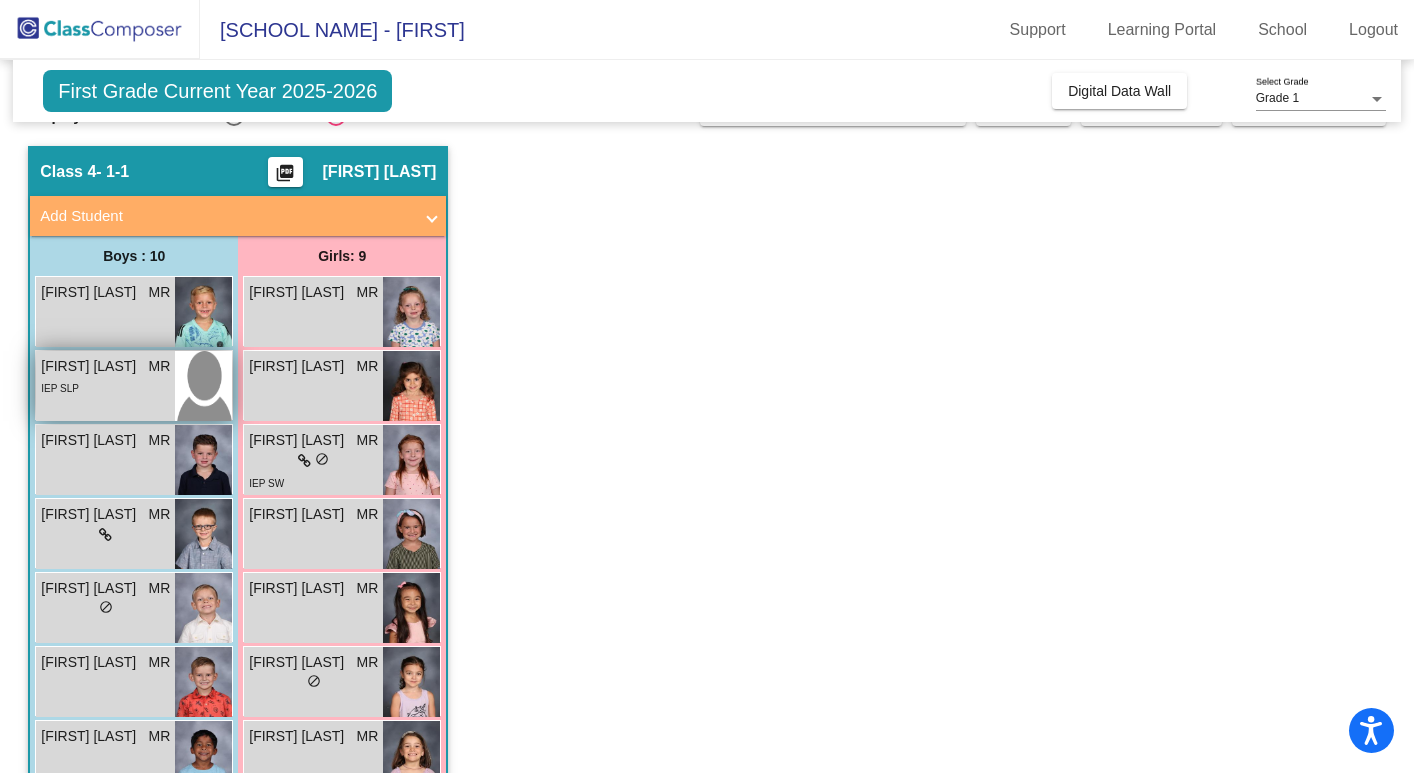 click on "IEP SLP" at bounding box center (105, 387) 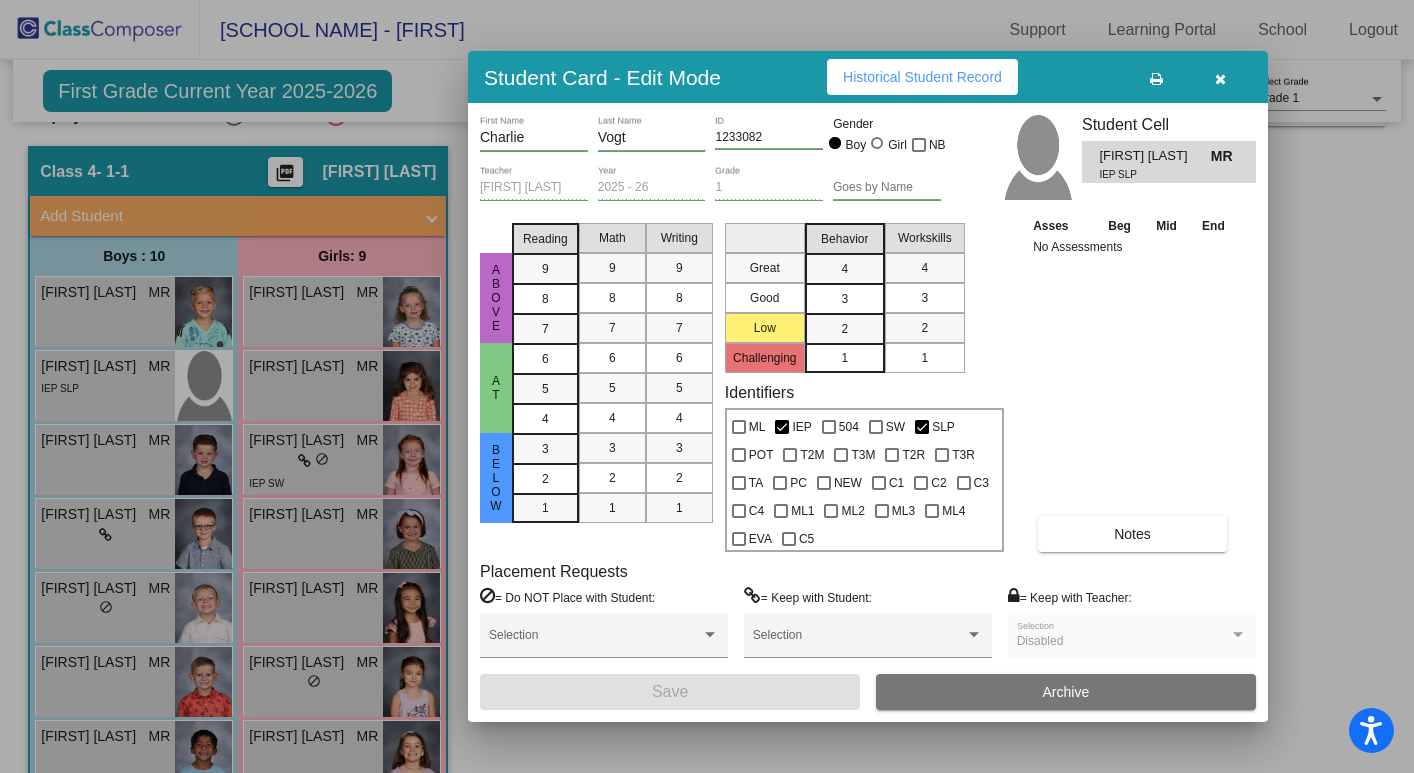click on "Historical Student Record" at bounding box center [922, 77] 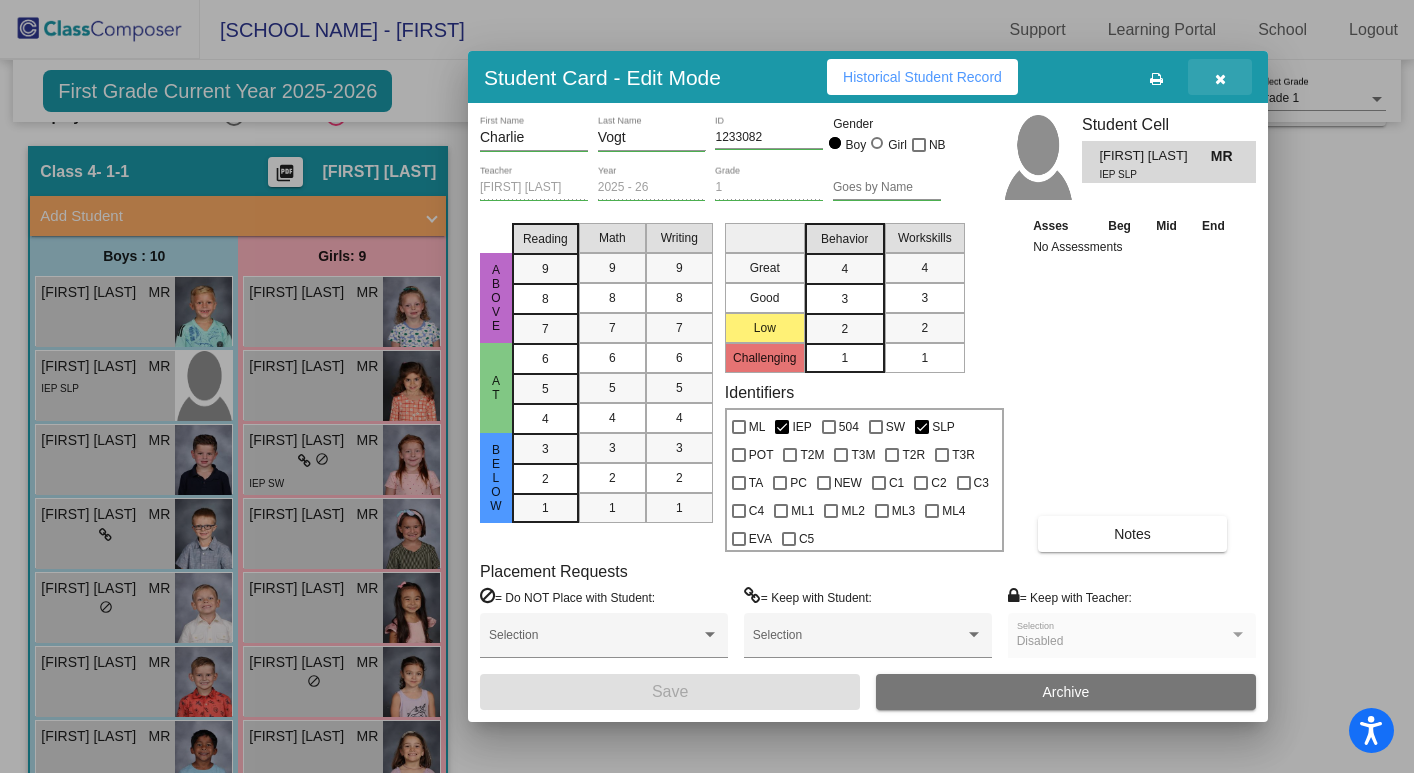 click at bounding box center [1220, 79] 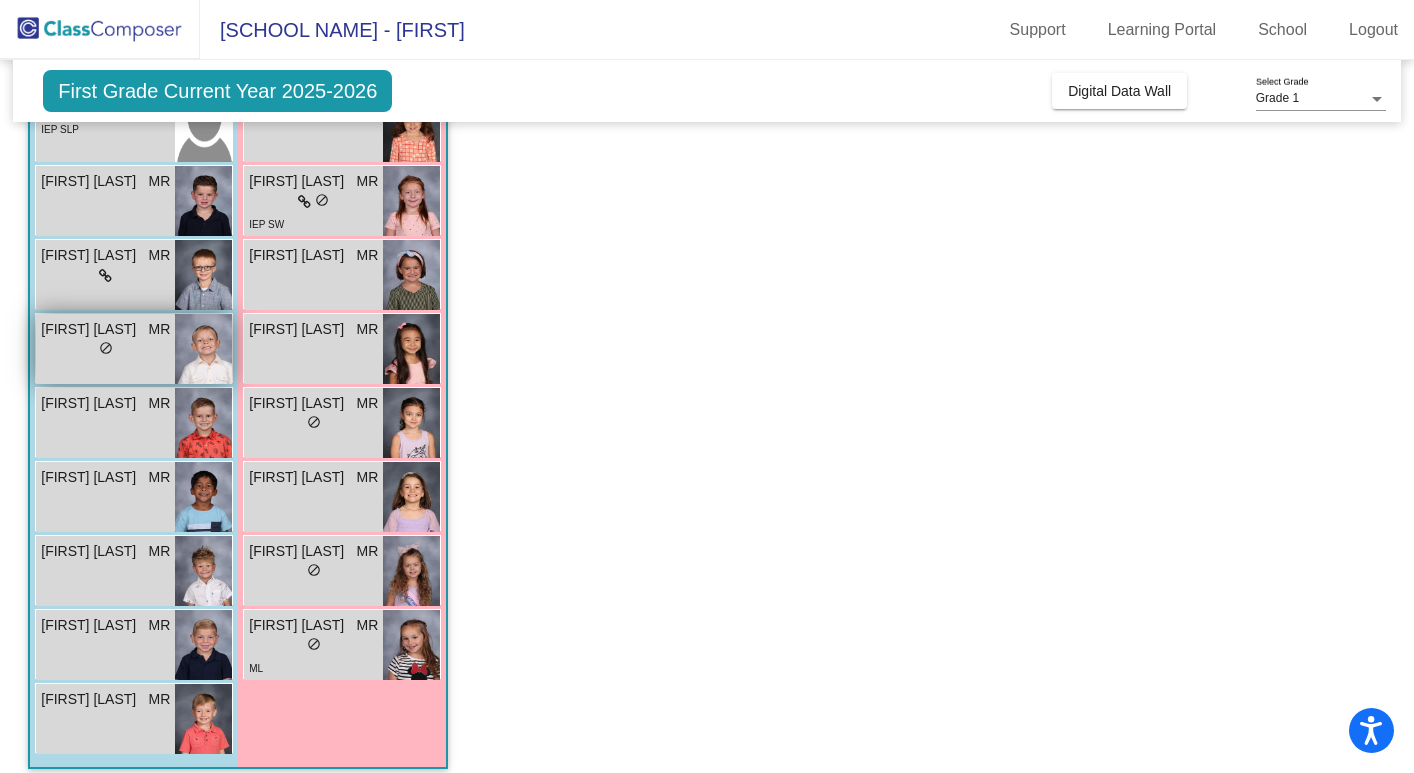 scroll, scrollTop: 319, scrollLeft: 0, axis: vertical 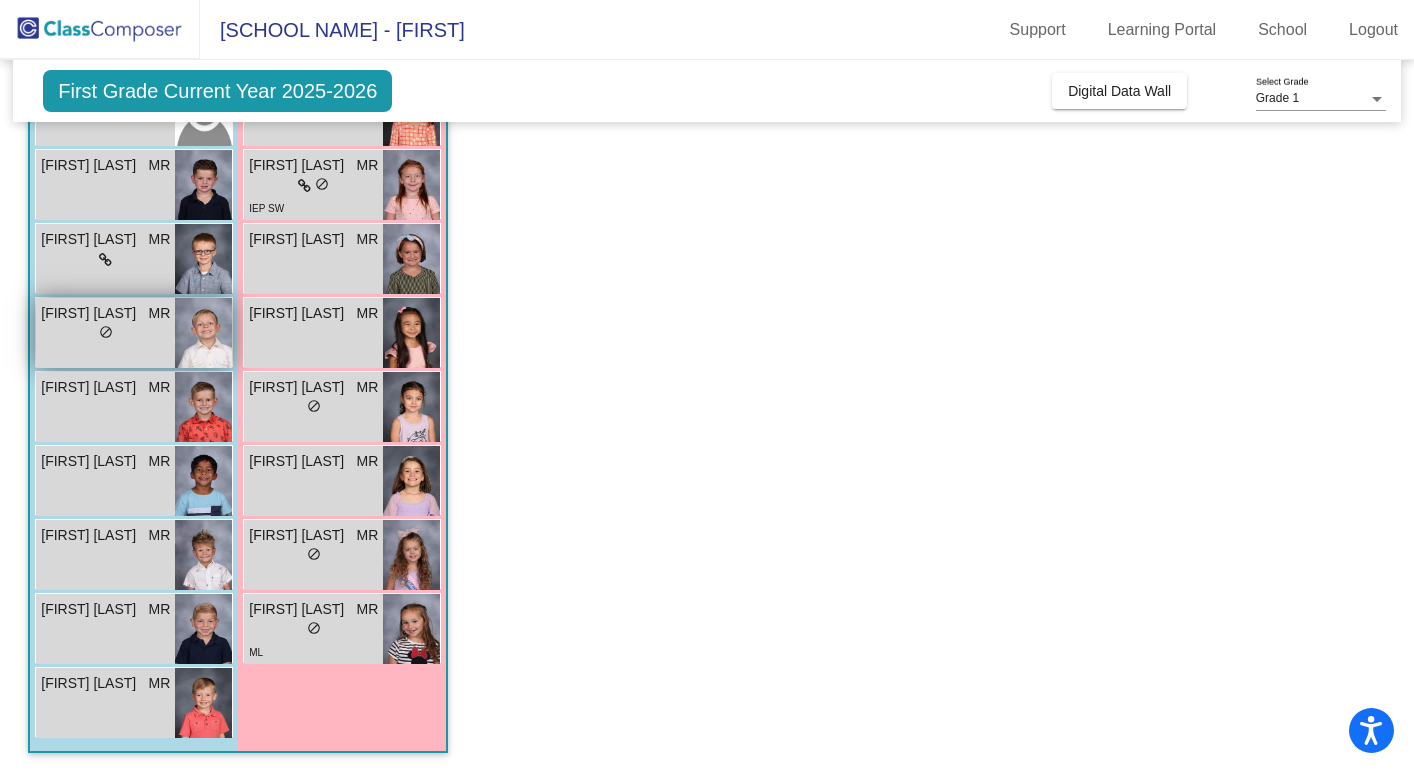 click on "Frederick Youngquist" at bounding box center (91, 313) 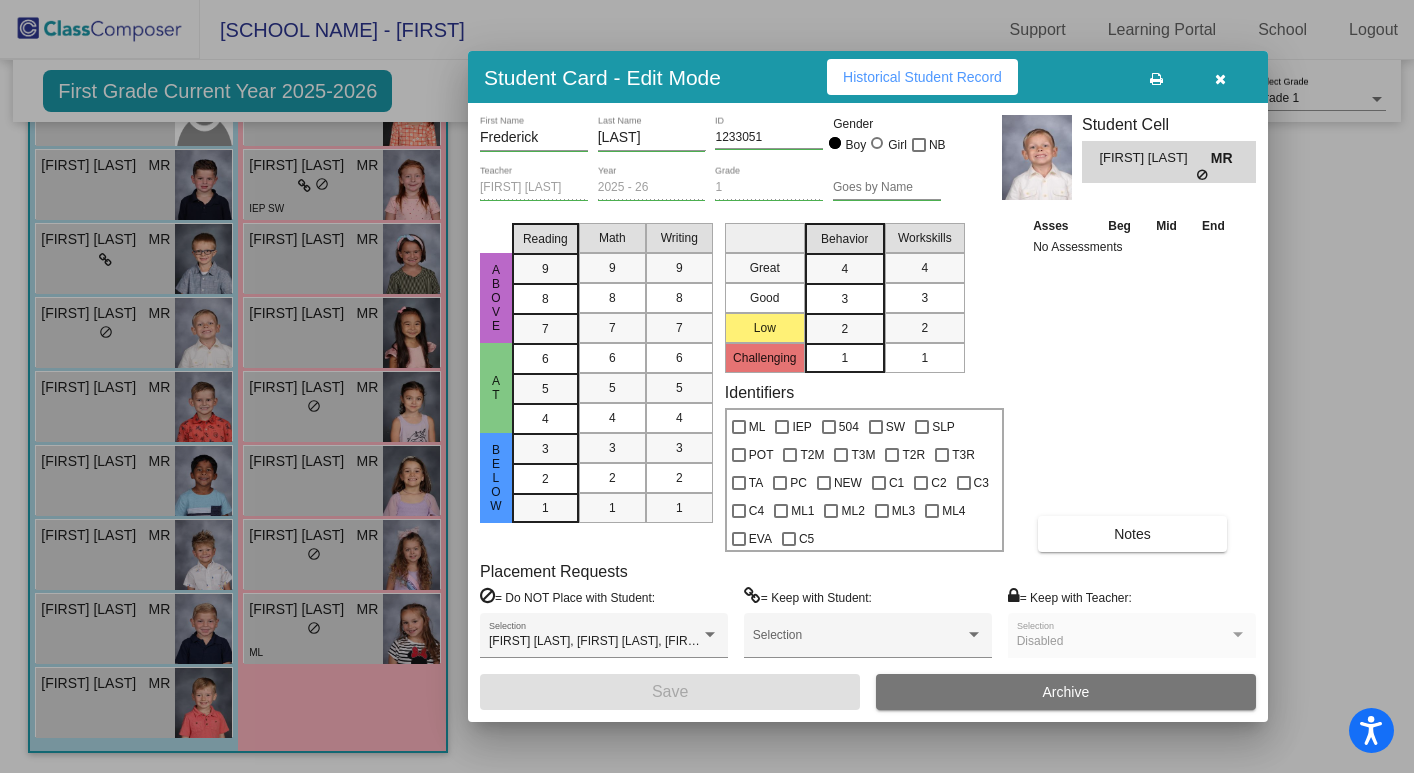 click at bounding box center [1220, 79] 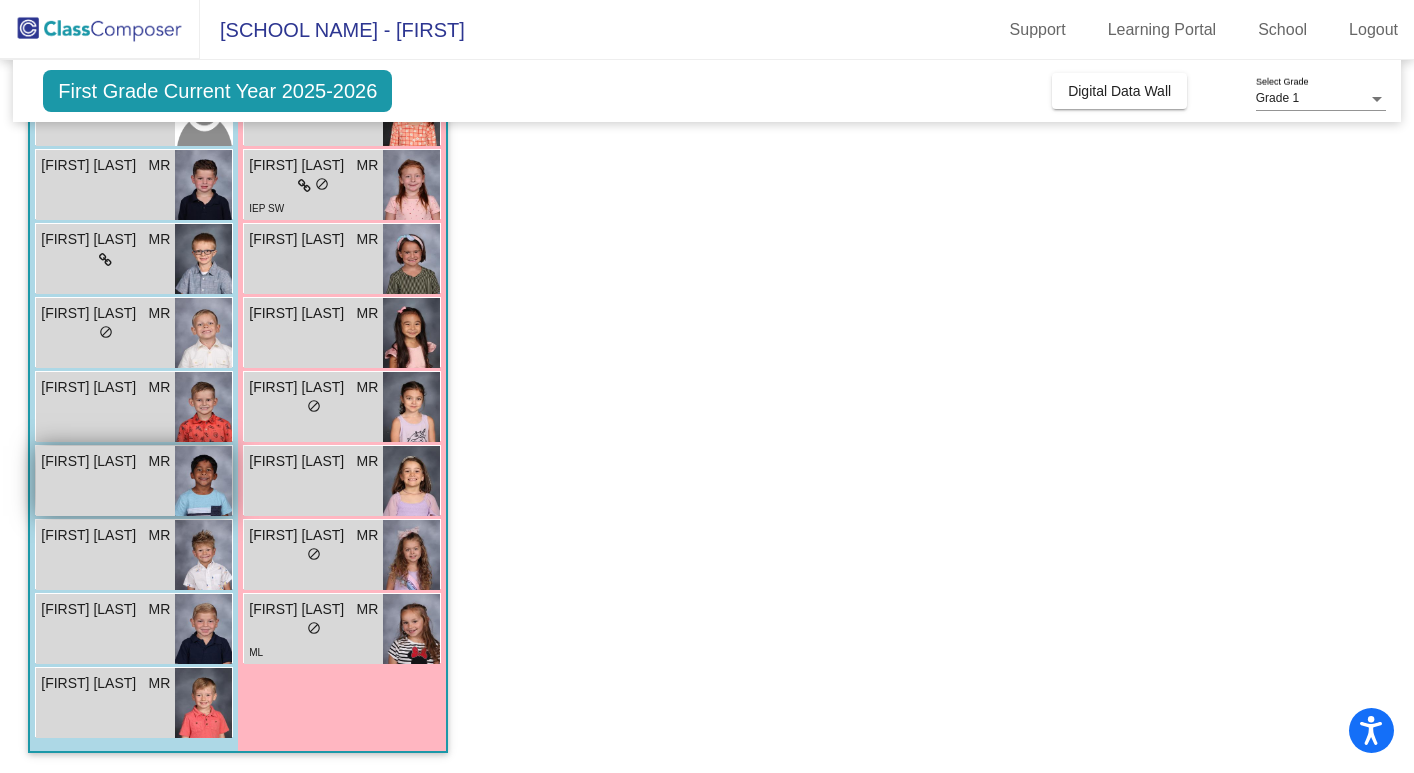 click on "Kyle Mathew MR lock do_not_disturb_alt" at bounding box center (105, 481) 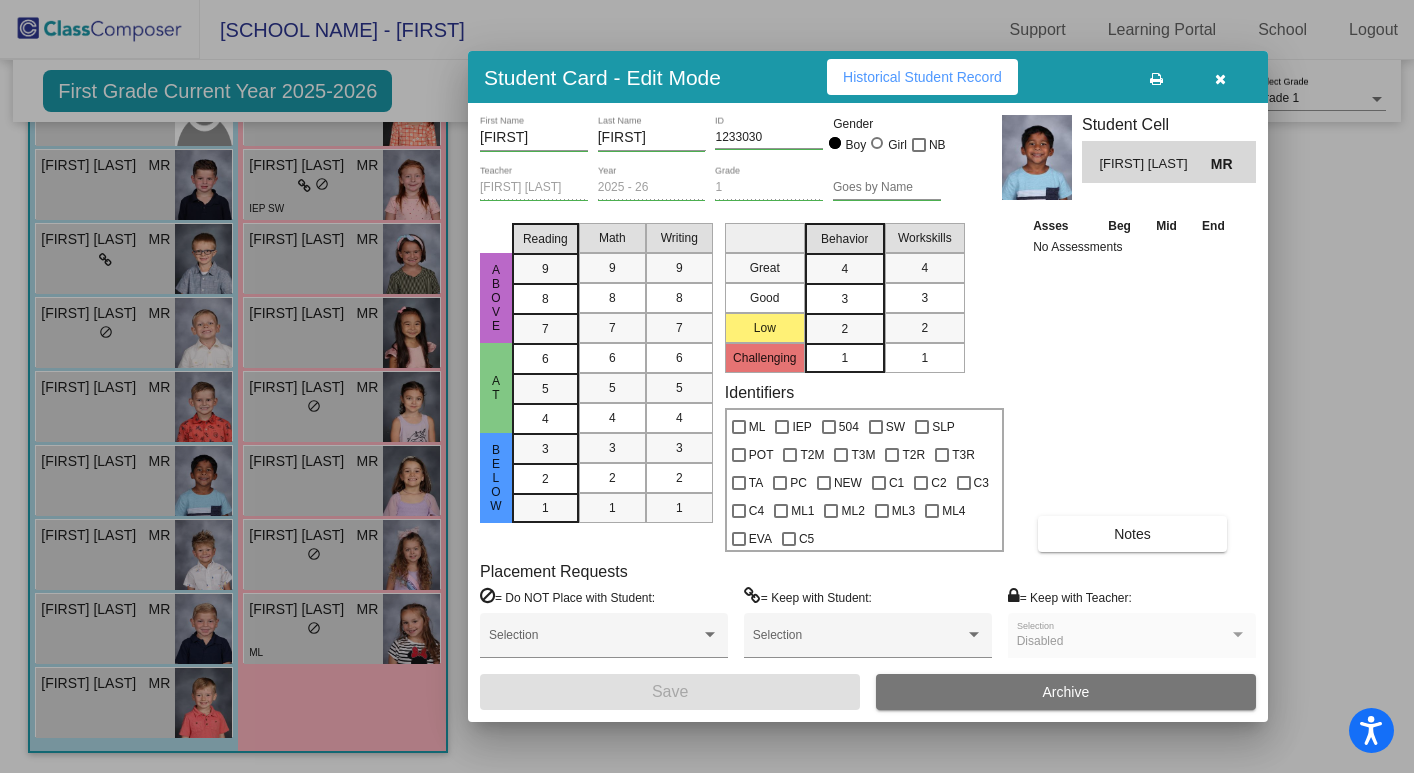 click at bounding box center [1220, 79] 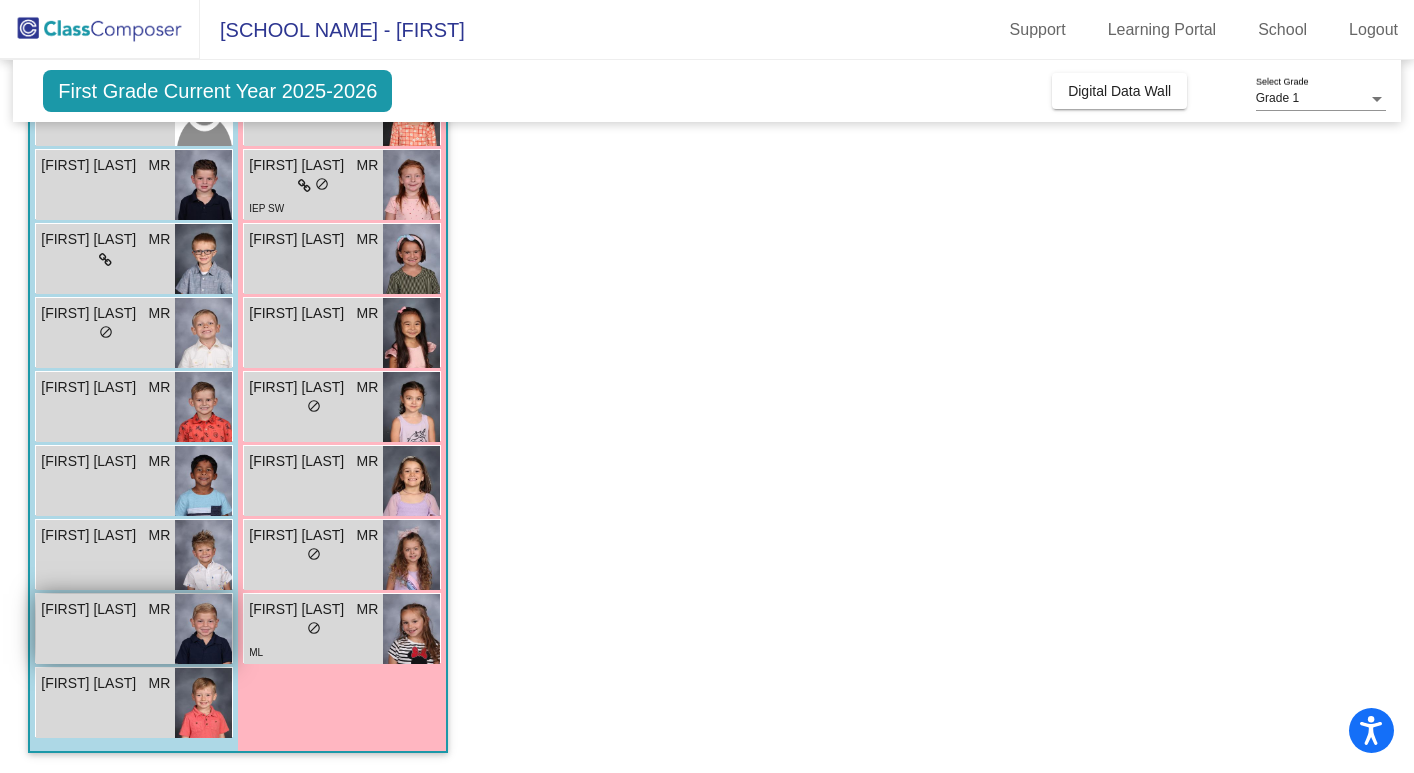 scroll, scrollTop: 0, scrollLeft: 0, axis: both 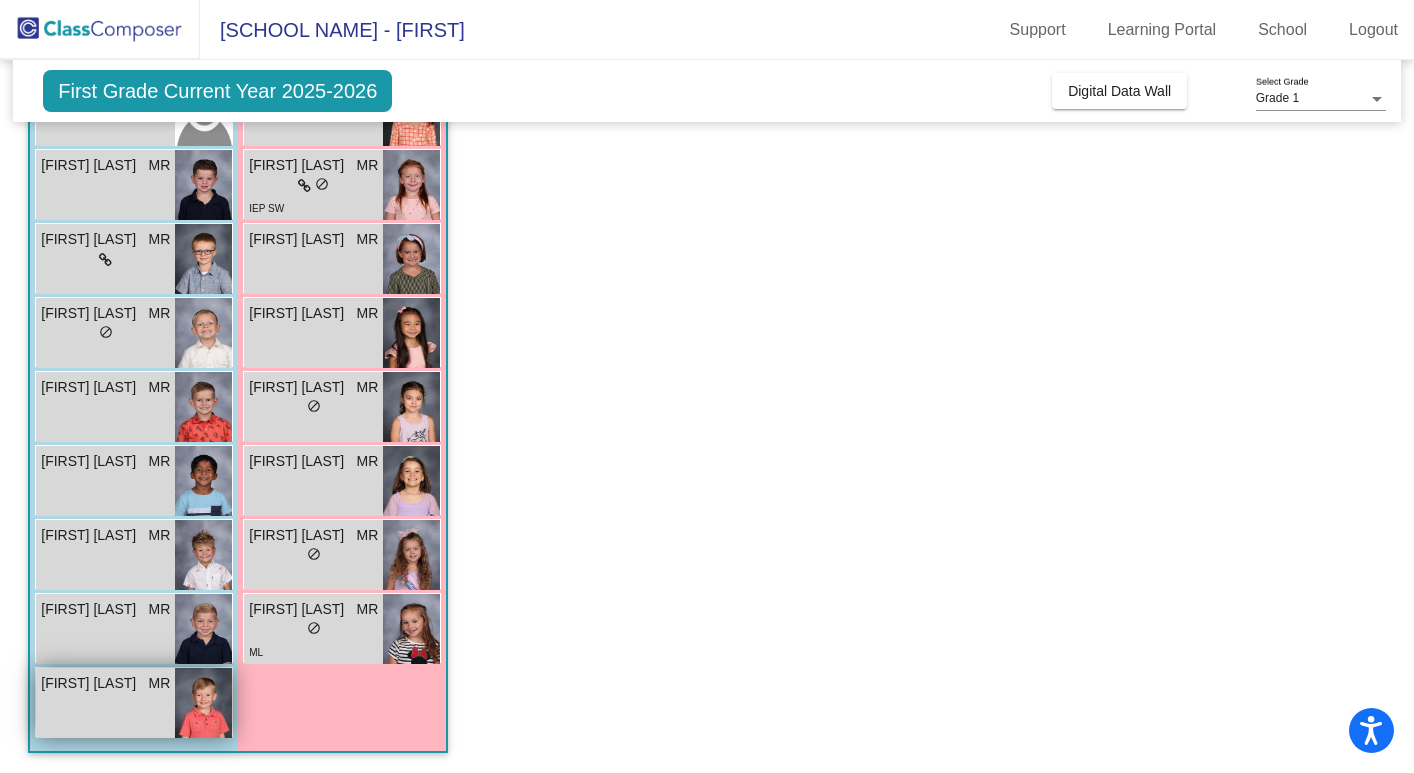 click on "Theodore Krouse MR lock do_not_disturb_alt" at bounding box center (105, 703) 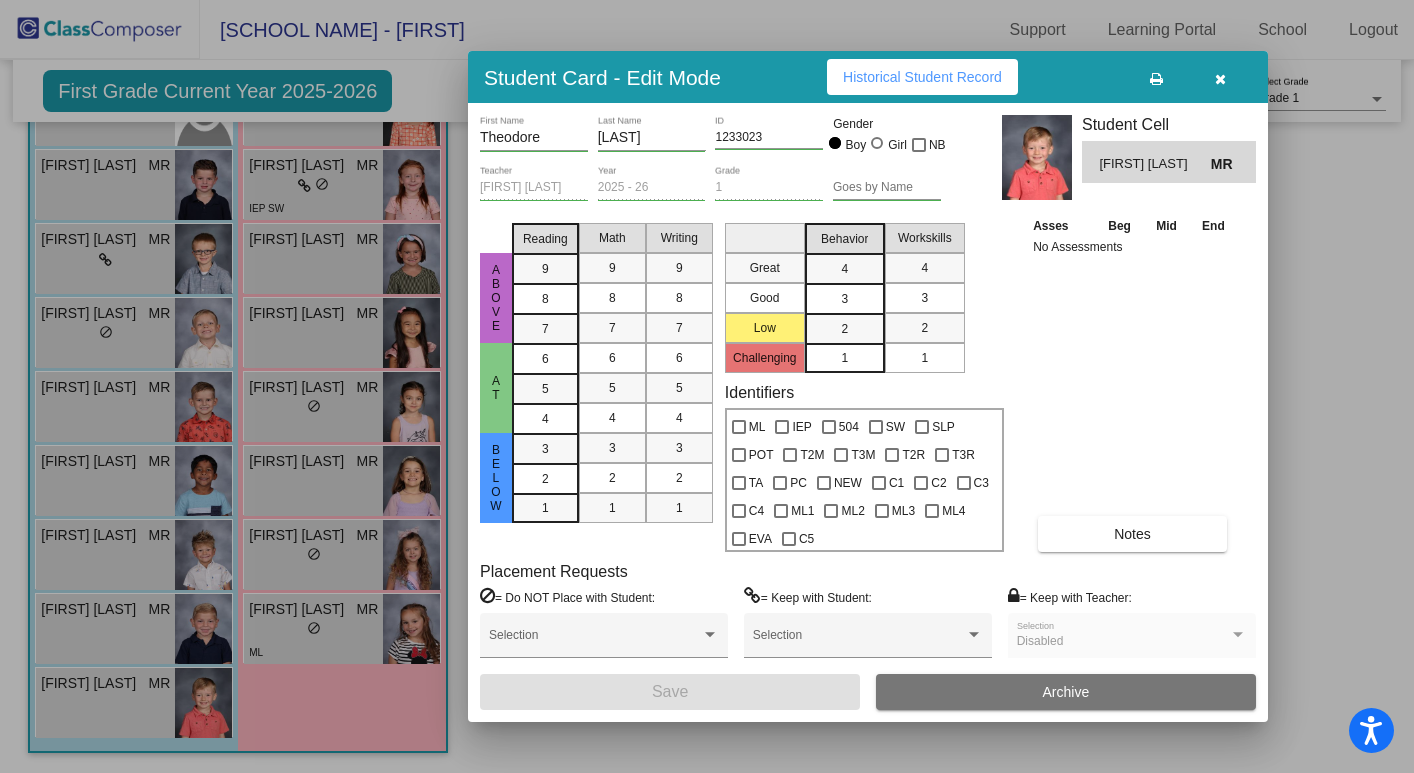 click at bounding box center [1220, 79] 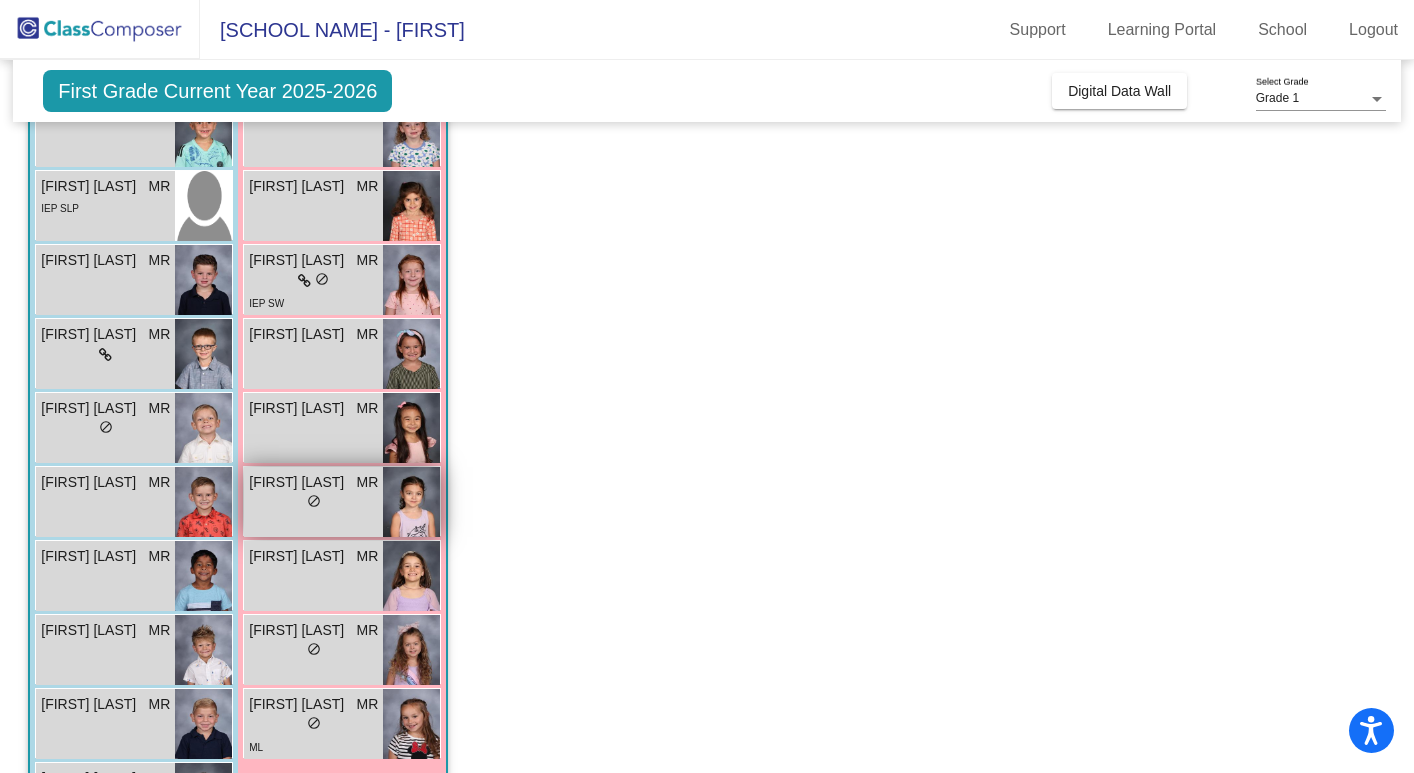 scroll, scrollTop: 155, scrollLeft: 0, axis: vertical 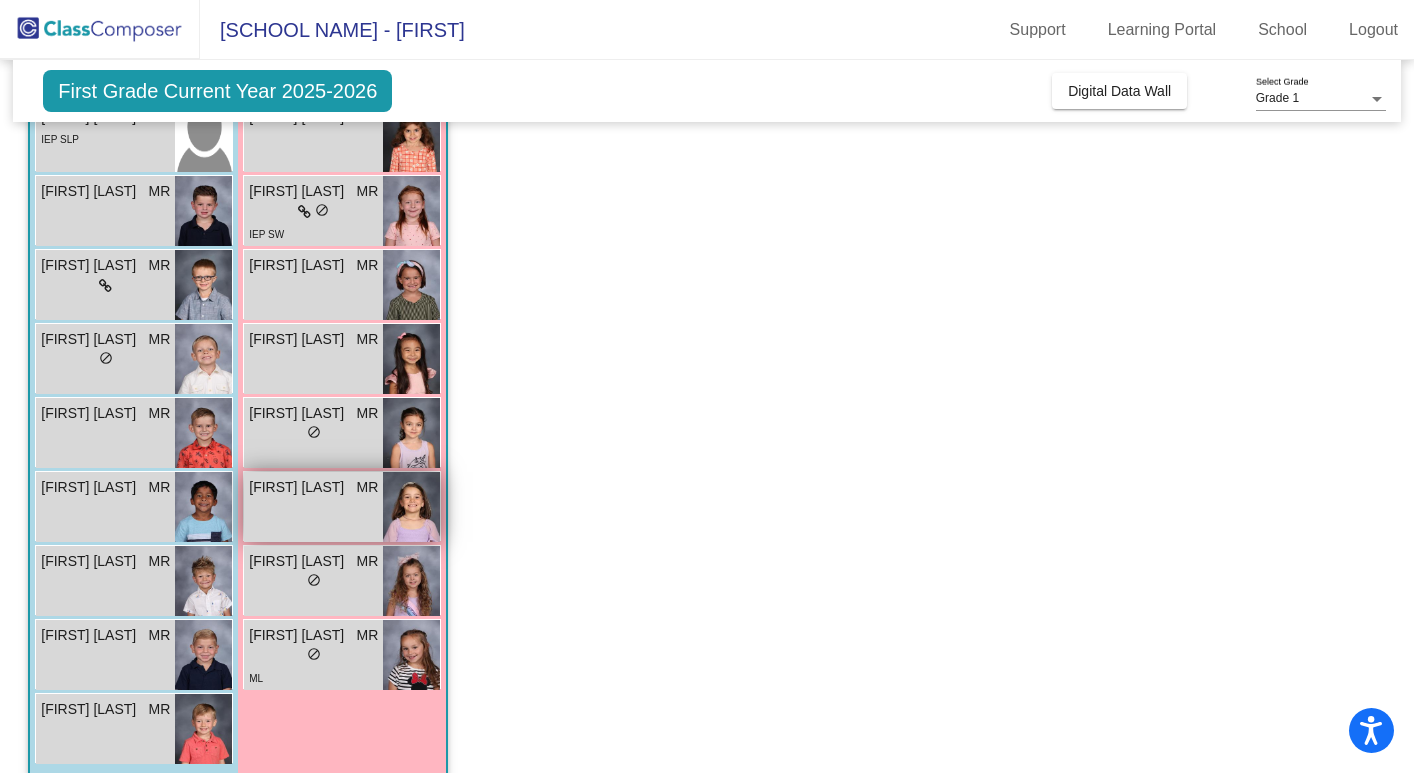 click on "Penelope Keadle MR lock do_not_disturb_alt" at bounding box center (313, 507) 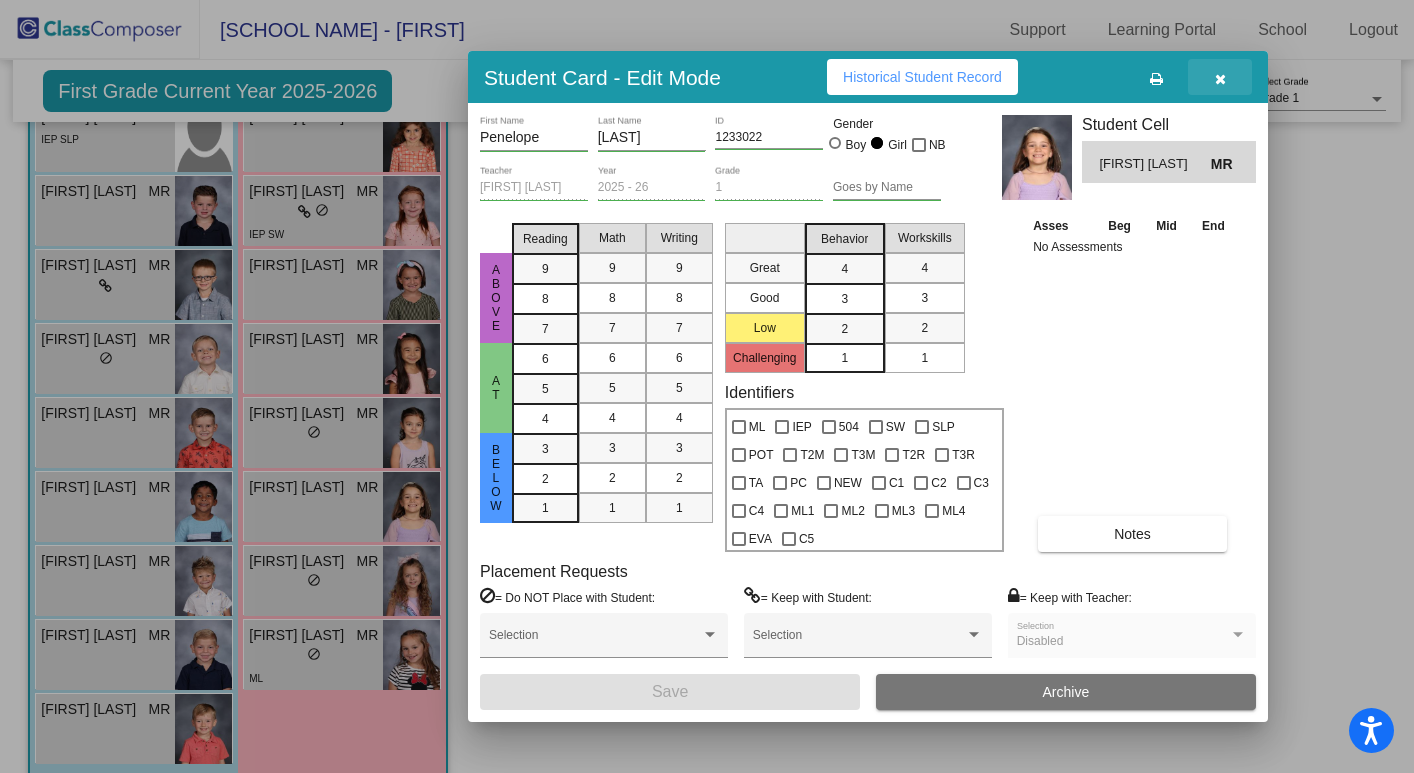 click at bounding box center (1220, 79) 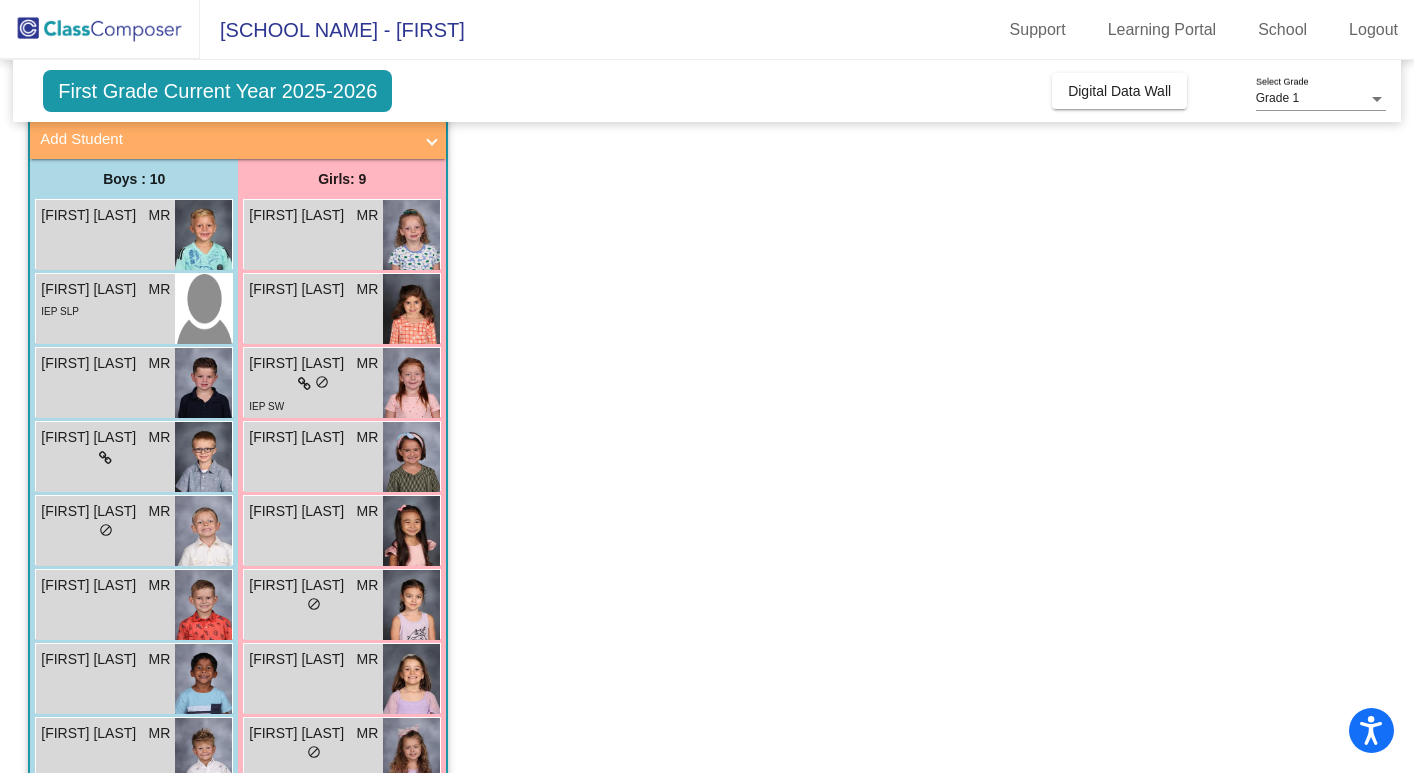 scroll, scrollTop: 0, scrollLeft: 0, axis: both 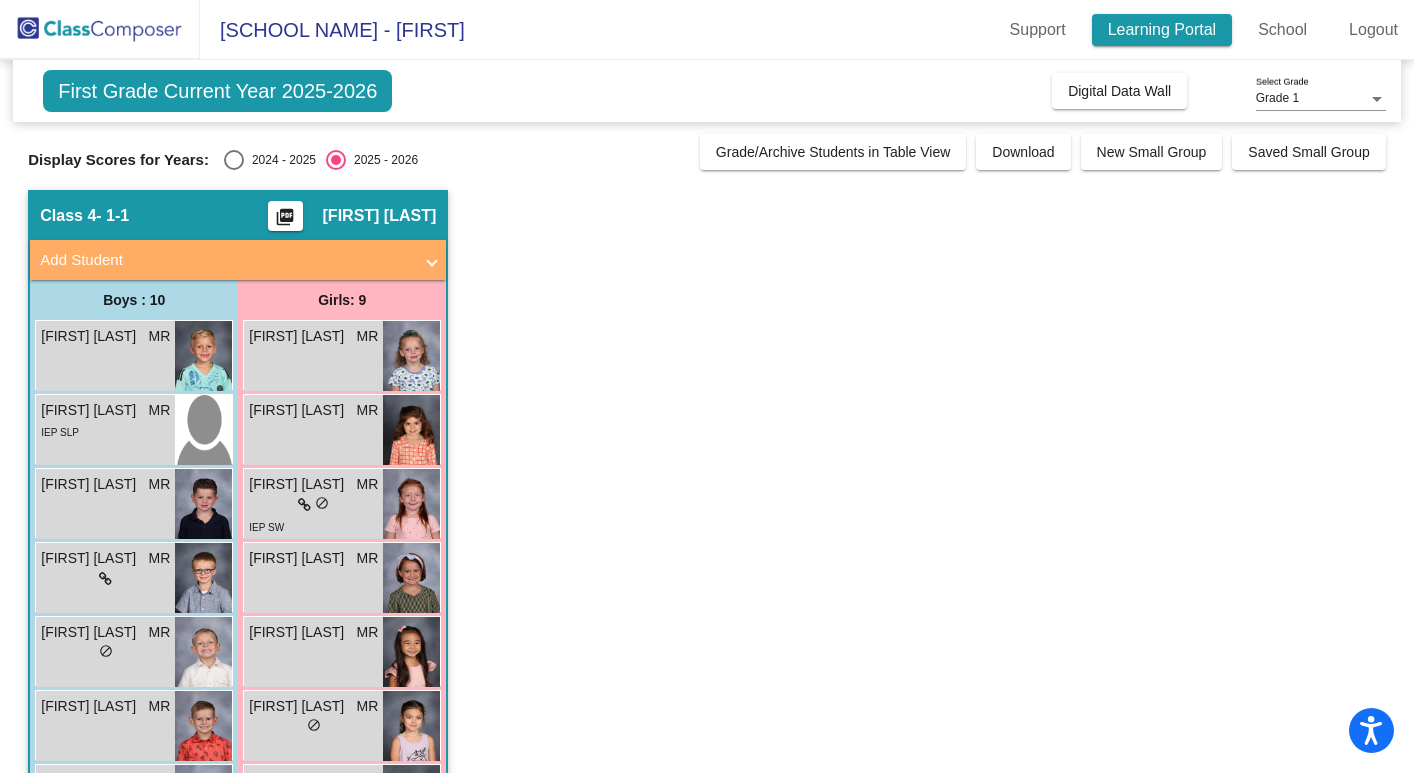 click on "Learning Portal" 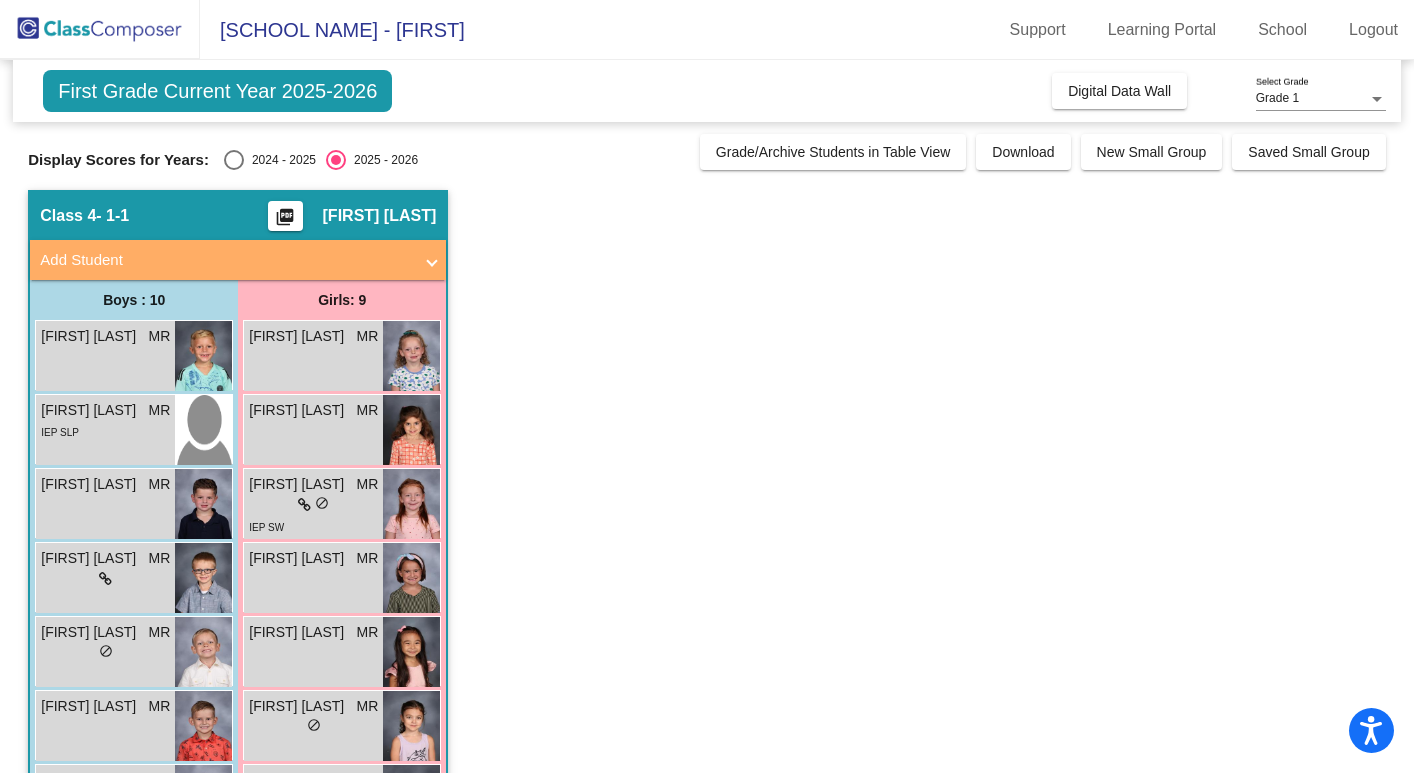 click on "First Grade Current Year 2025-2026" 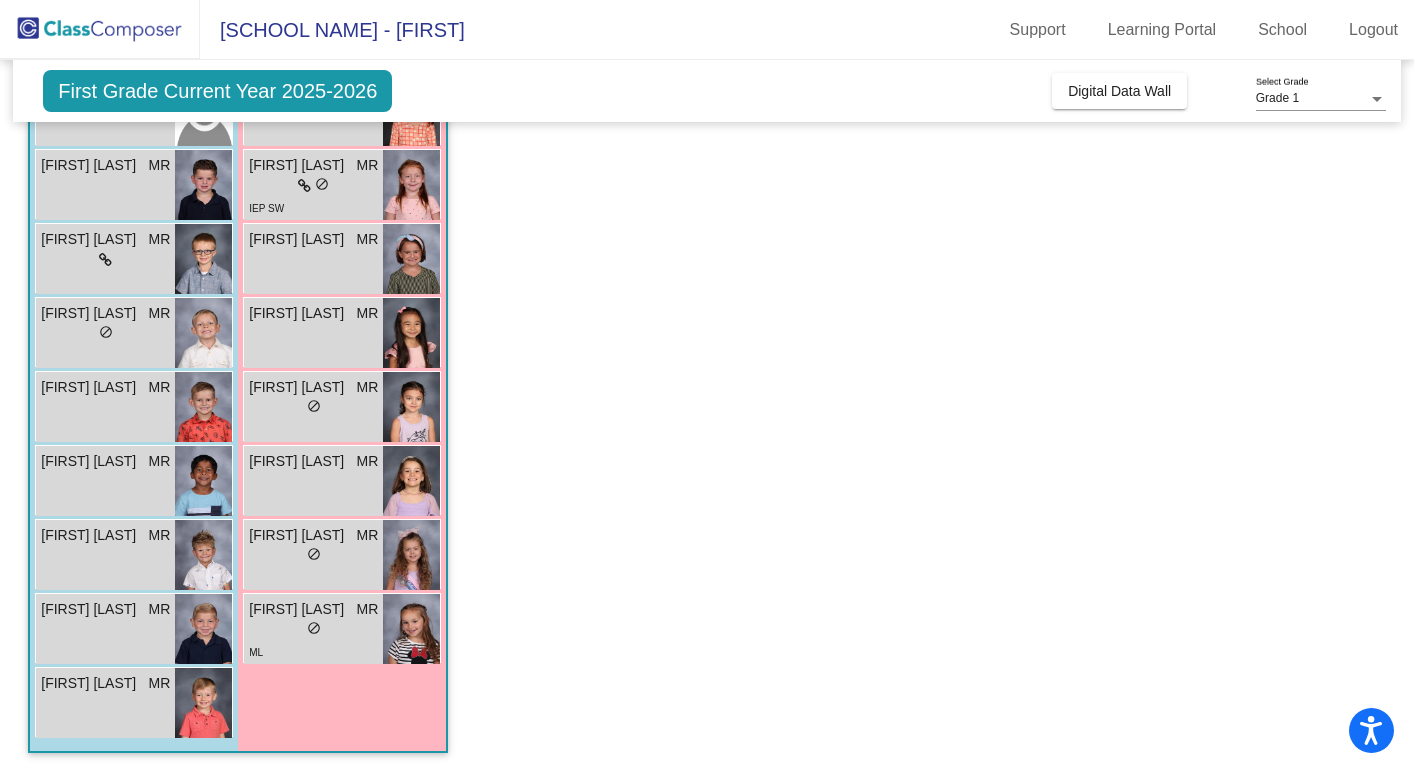 scroll, scrollTop: 0, scrollLeft: 0, axis: both 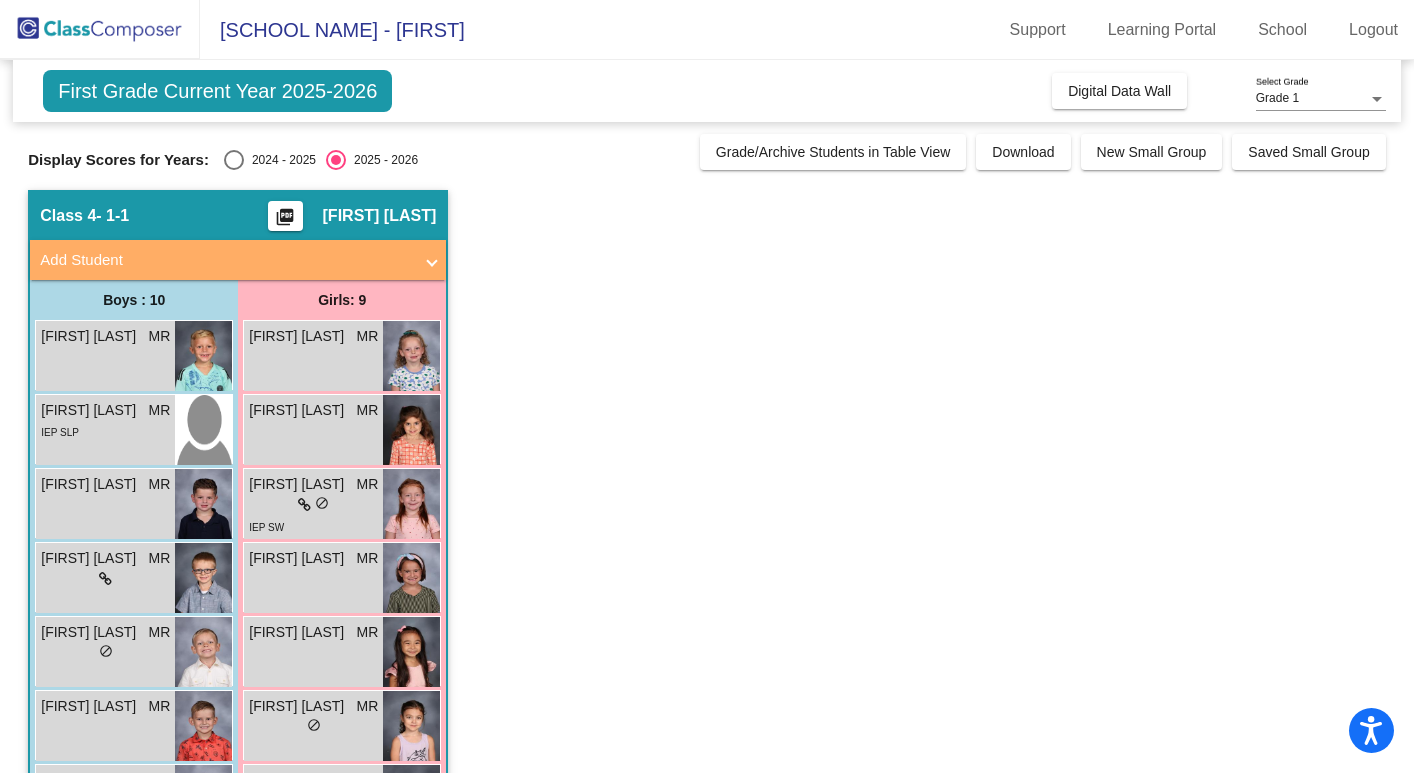 click on "Grade 1" at bounding box center [1312, 99] 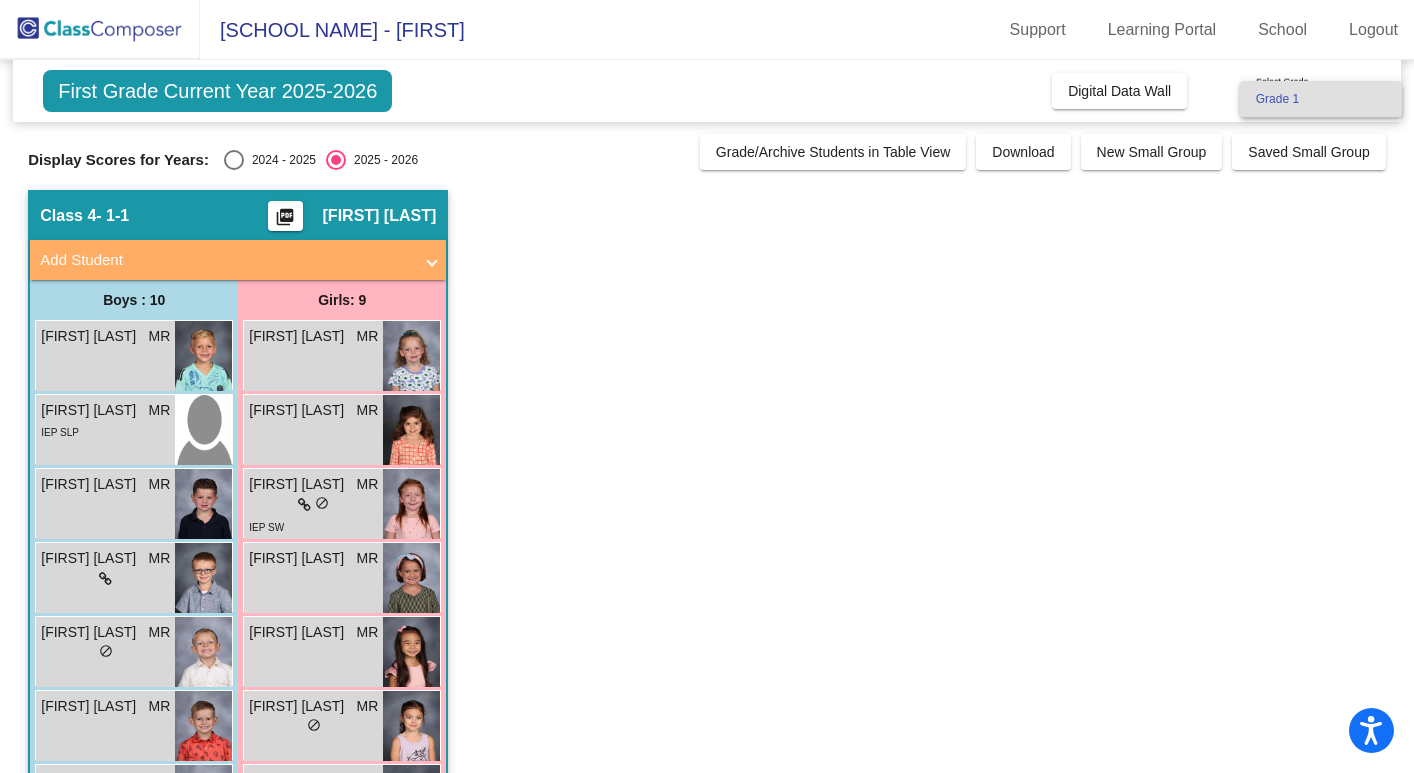 click at bounding box center (707, 386) 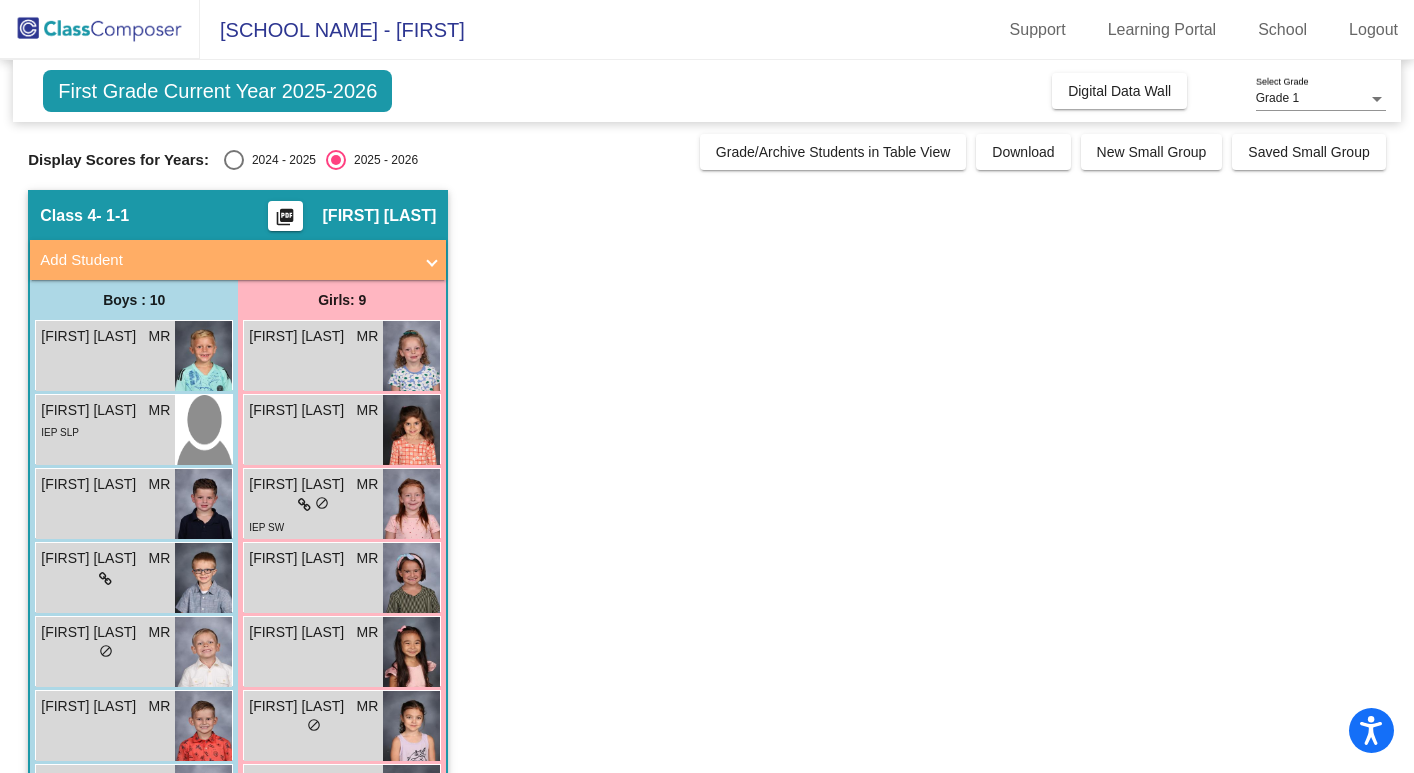 click on "First Grade Current Year 2025-2026  Add, Move, or Retain Students Off   On  Incoming   Digital Data Wall" 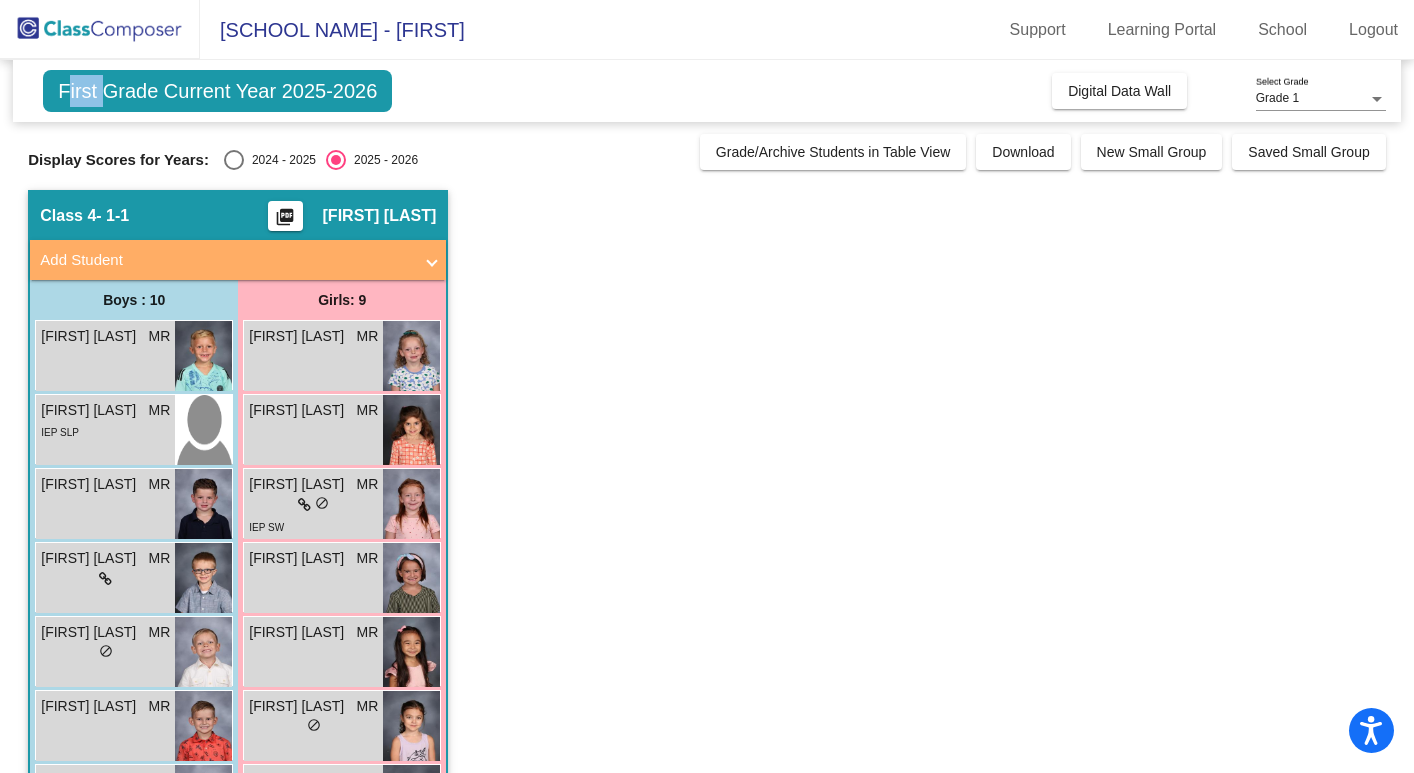 click on "First Grade Current Year 2025-2026" 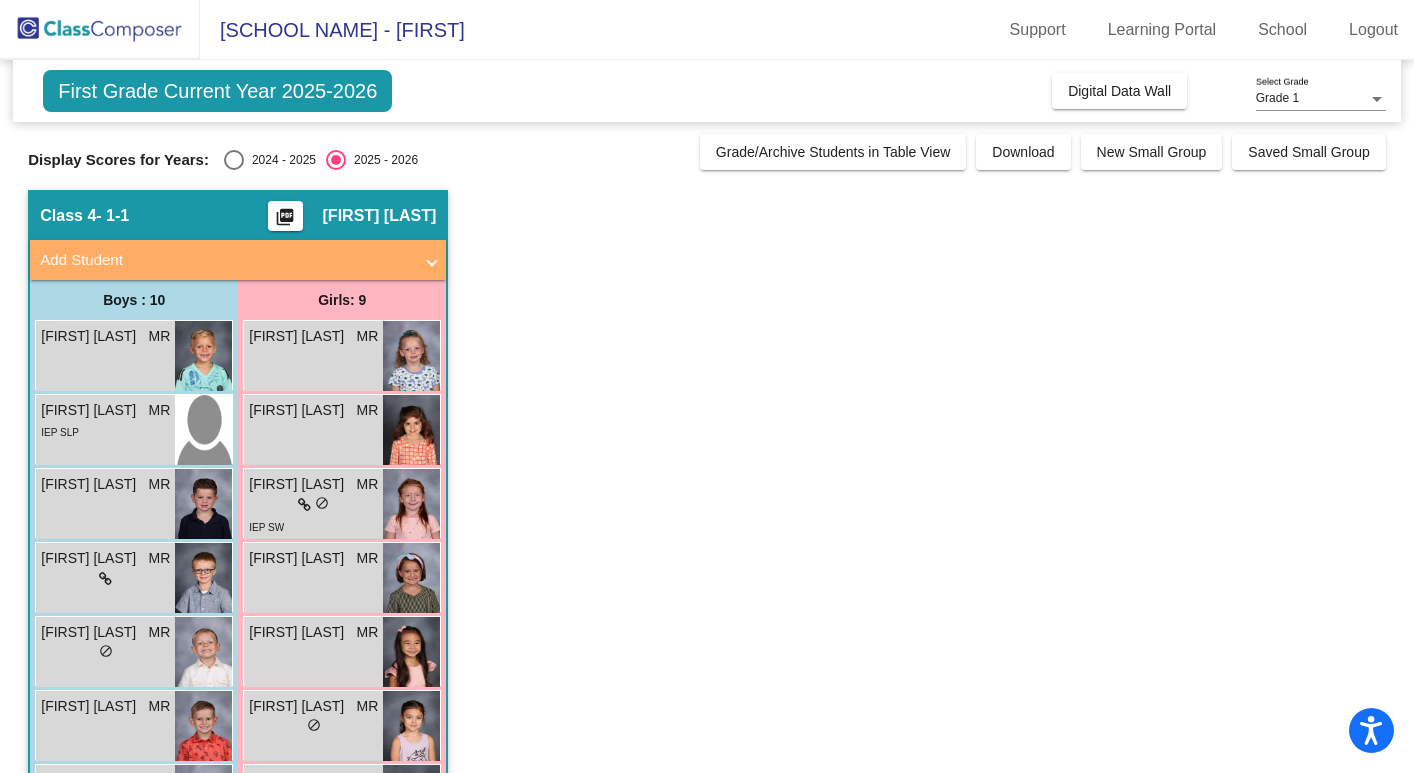click on "First Grade Current Year 2025-2026  Add, Move, or Retain Students Off   On  Incoming   Digital Data Wall    Display Scores for Years:   2024 - 2025   2025 - 2026  Grade/Archive Students in Table View   Download   New Small Group   Saved Small Group   Notes   Download Class List   Import Students   New Small Group   Saved Small Group  Display Scores for Years:   2024 - 2025   2025 - 2026 Hallway   - Hallway Class  picture_as_pdf  Add Student  First Name Last Name Student Id  (Recommended)   Boy   Girl   Non Binary Add Close  Boys : 0    No Students   Girls: 0   No Students   Class 1   - 1-2  picture_as_pdf Katie Morris  Add Student  First Name Last Name Student Id  (Recommended)   Boy   Girl   Non Binary Add Close  Boys : 8  Ashton Haynes KM lock do_not_disturb_alt IEP SW SLP POT Bode Peterson KM lock do_not_disturb_alt Calvin Balow KM lock do_not_disturb_alt IEP SW David Casolari KM lock do_not_disturb_alt Marco Giacalone KM lock do_not_disturb_alt Miles Cooper KM lock do_not_disturb_alt KM lock" 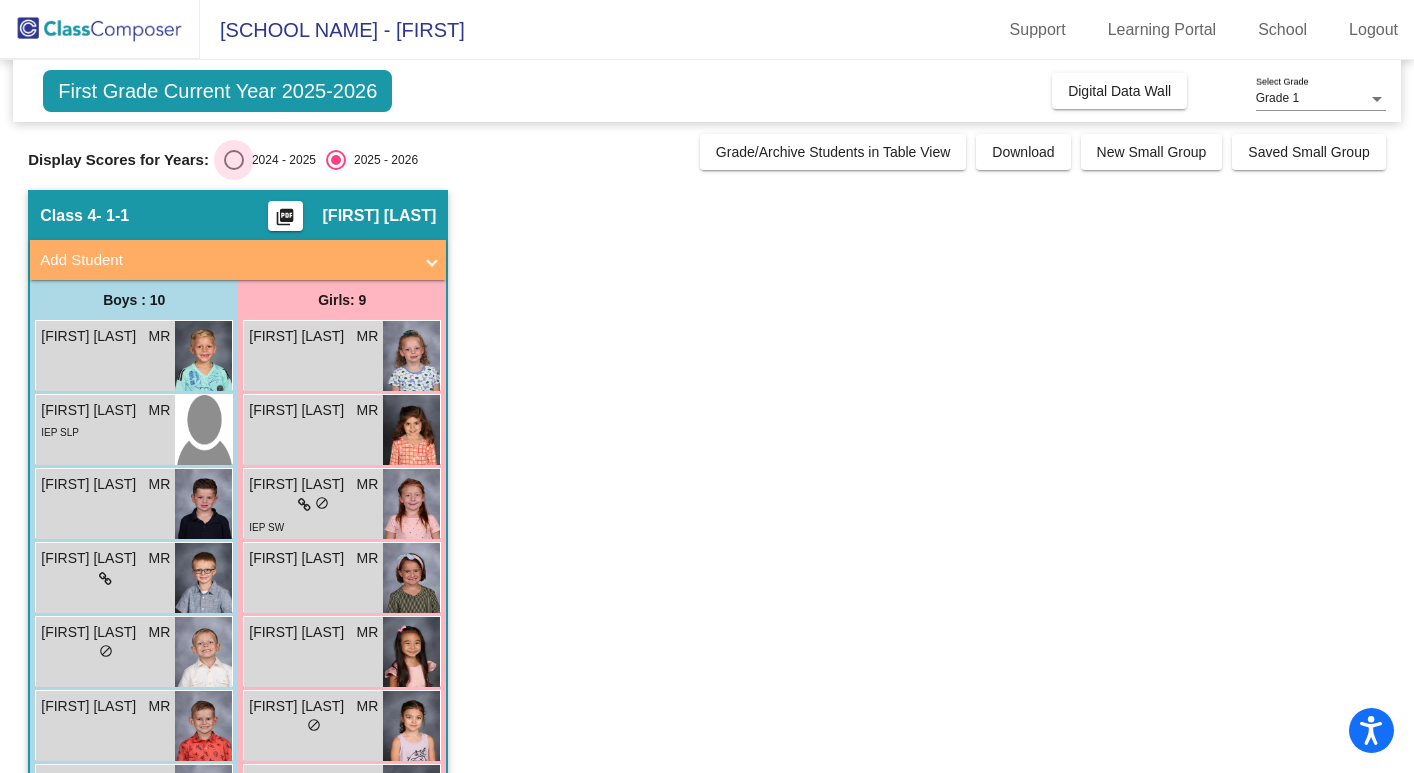 click at bounding box center (234, 160) 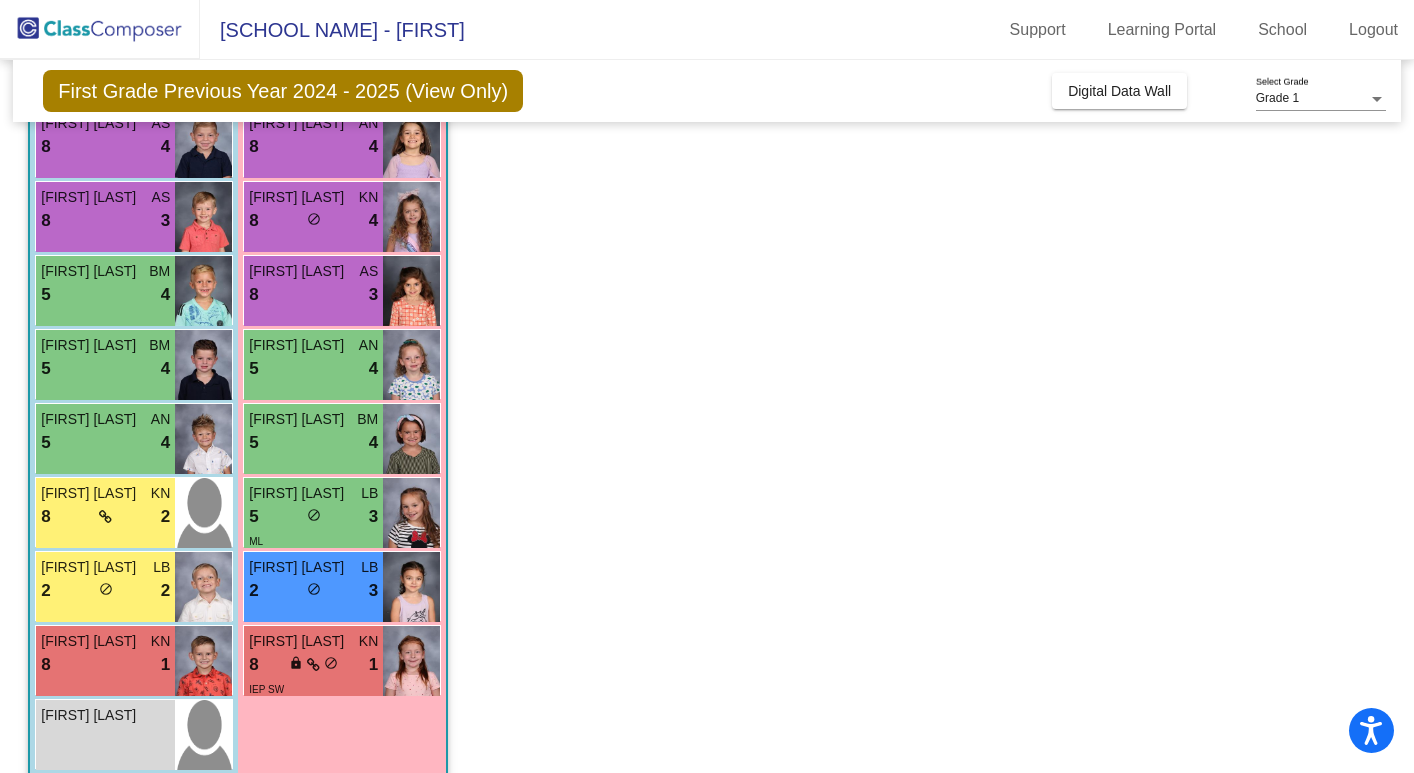 scroll, scrollTop: 319, scrollLeft: 0, axis: vertical 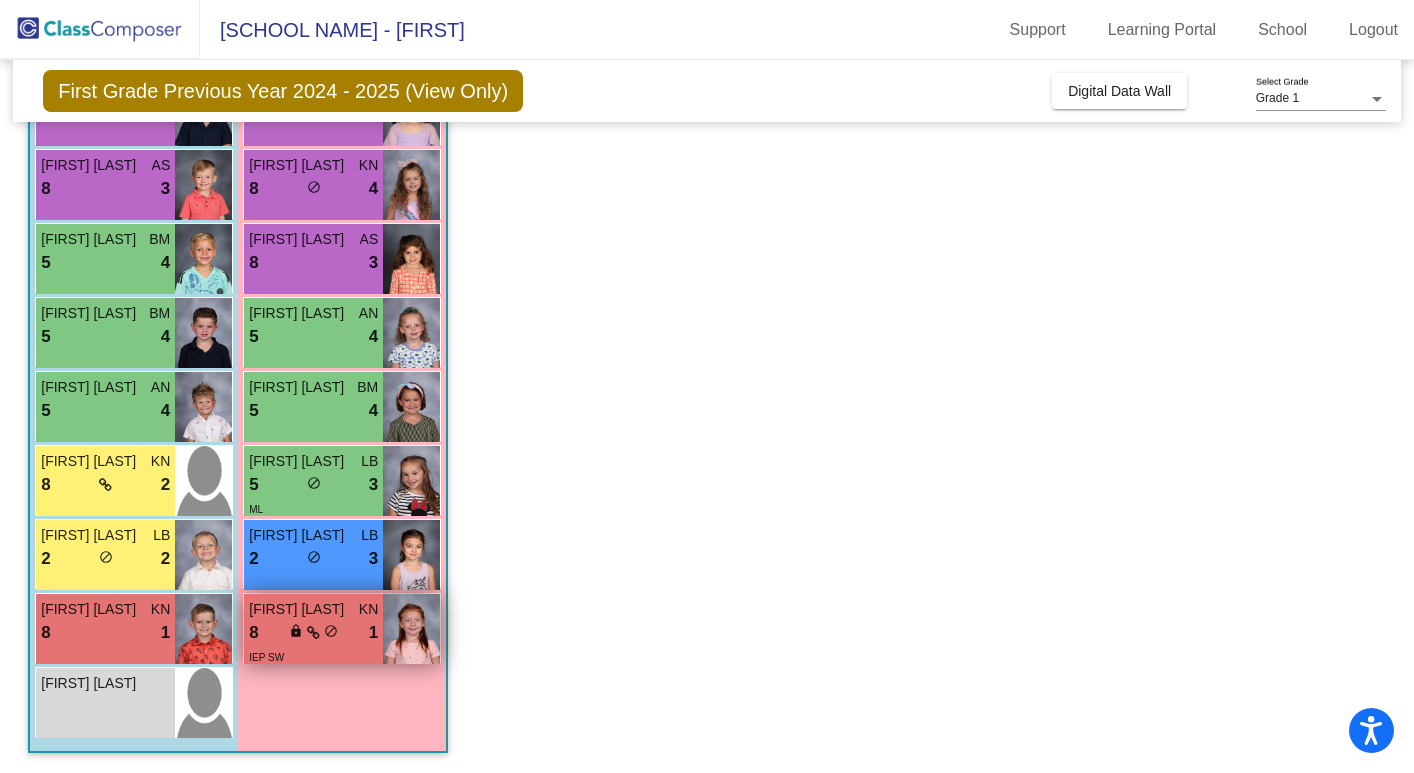 click on "KN" at bounding box center (368, 609) 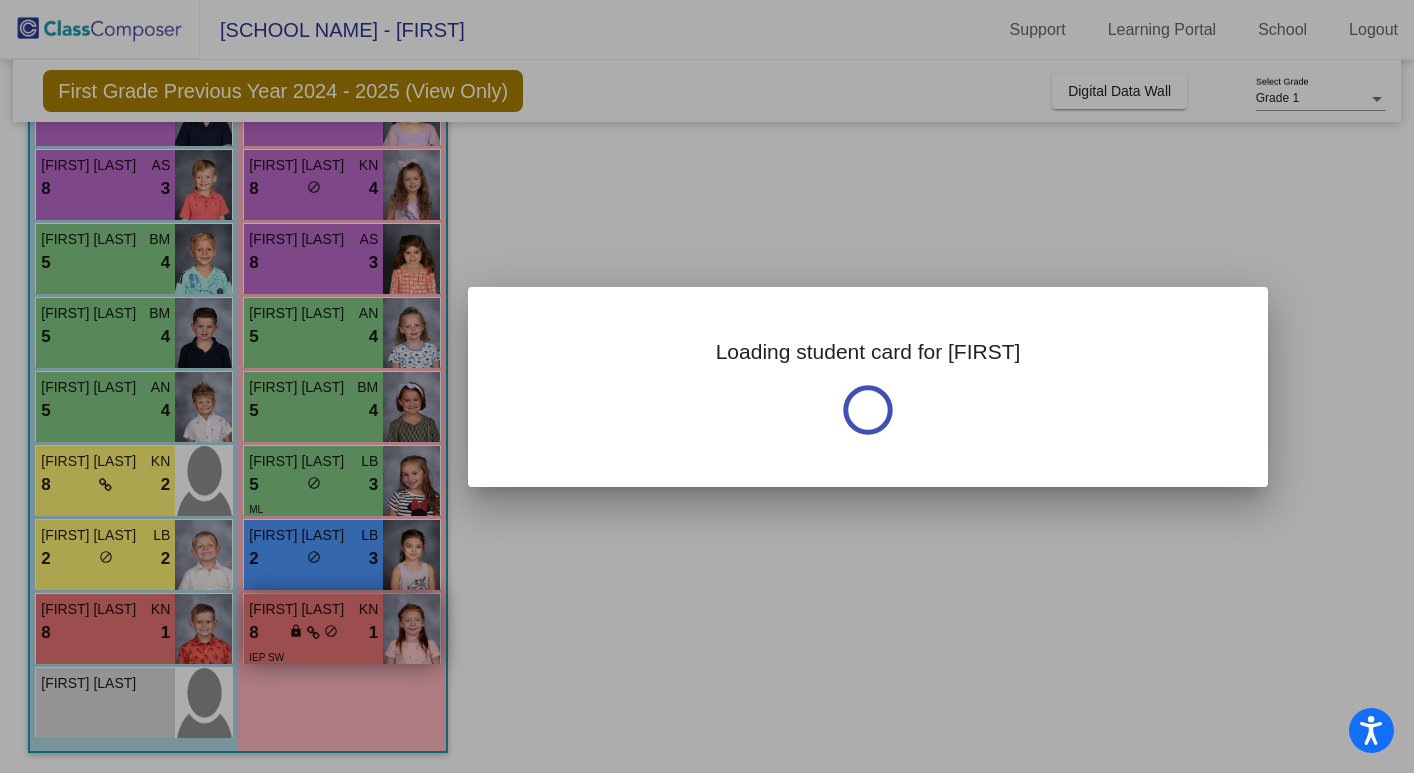 click at bounding box center [707, 386] 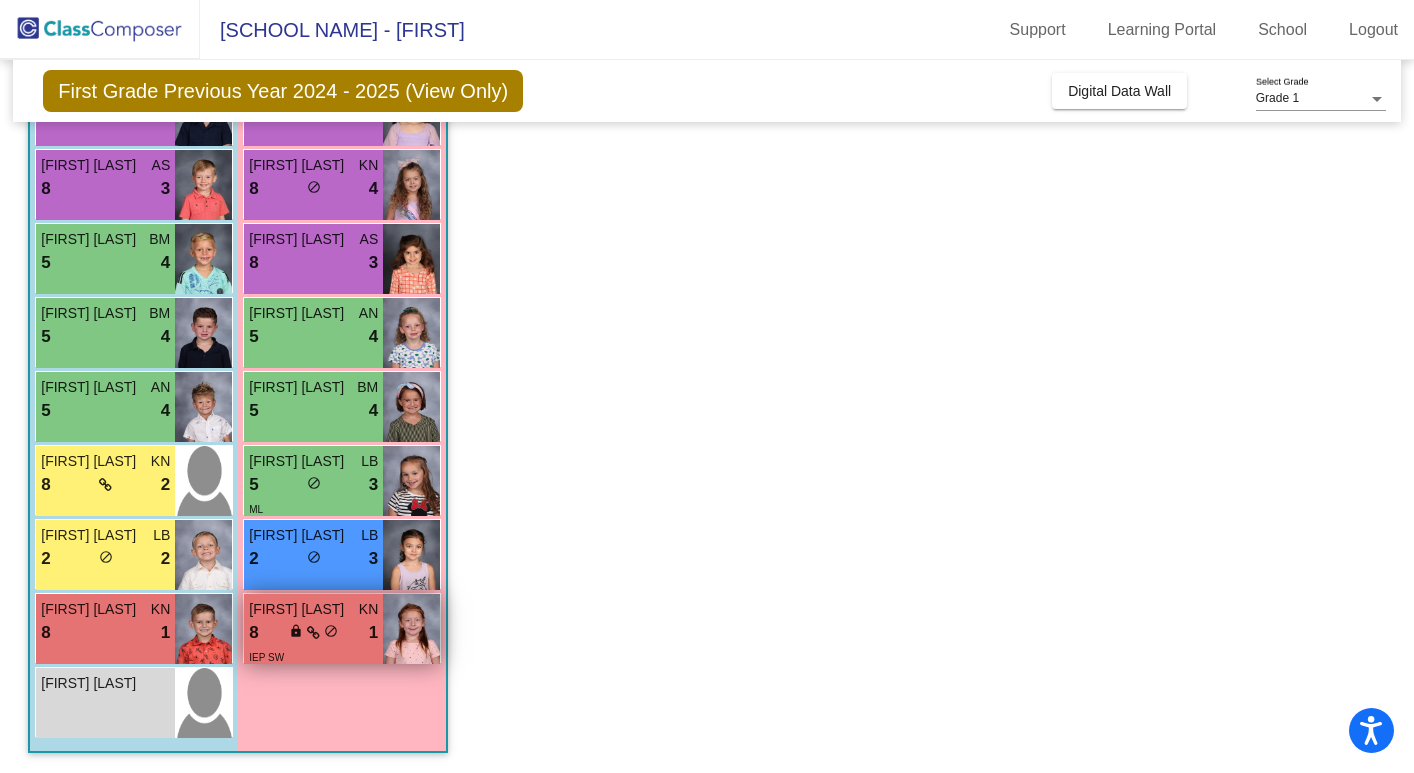 click on "KN" at bounding box center (368, 609) 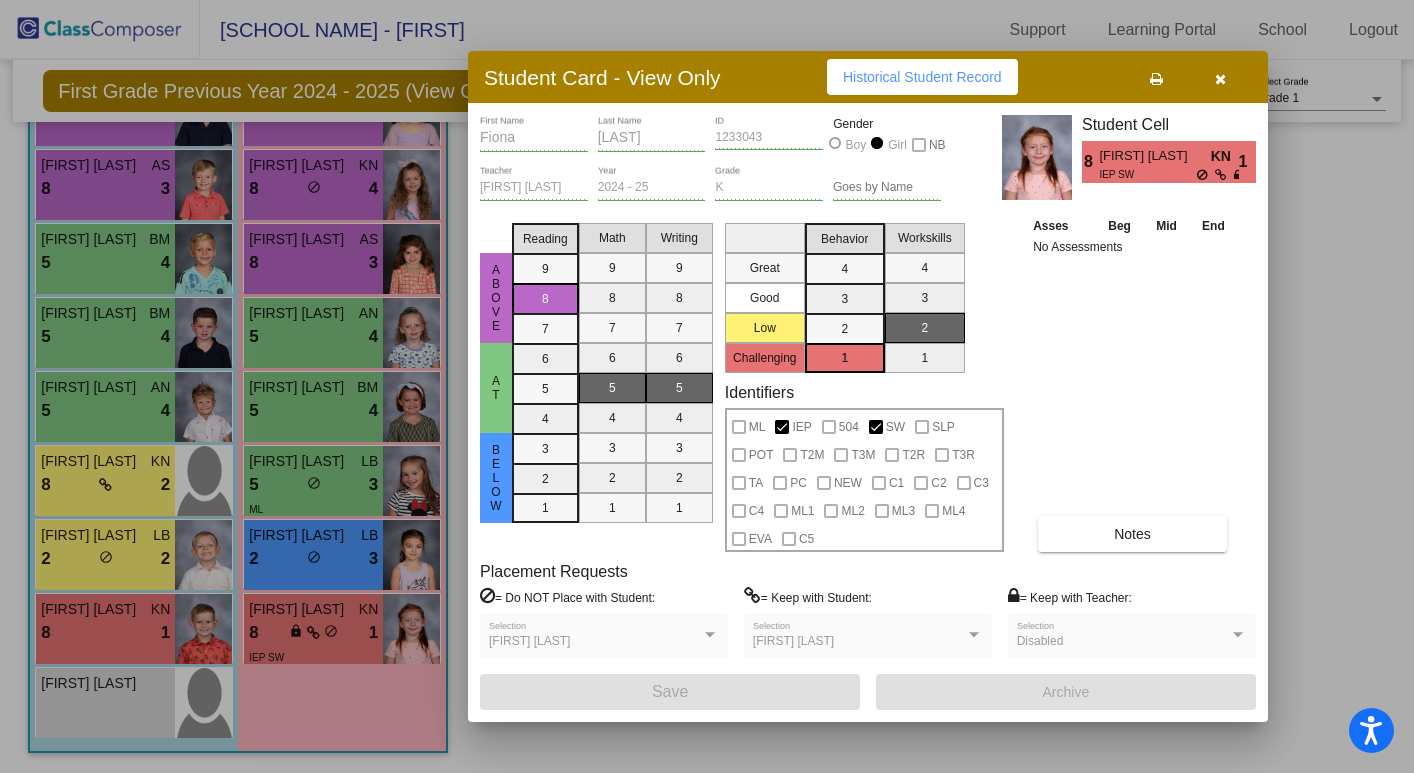 scroll, scrollTop: 0, scrollLeft: 0, axis: both 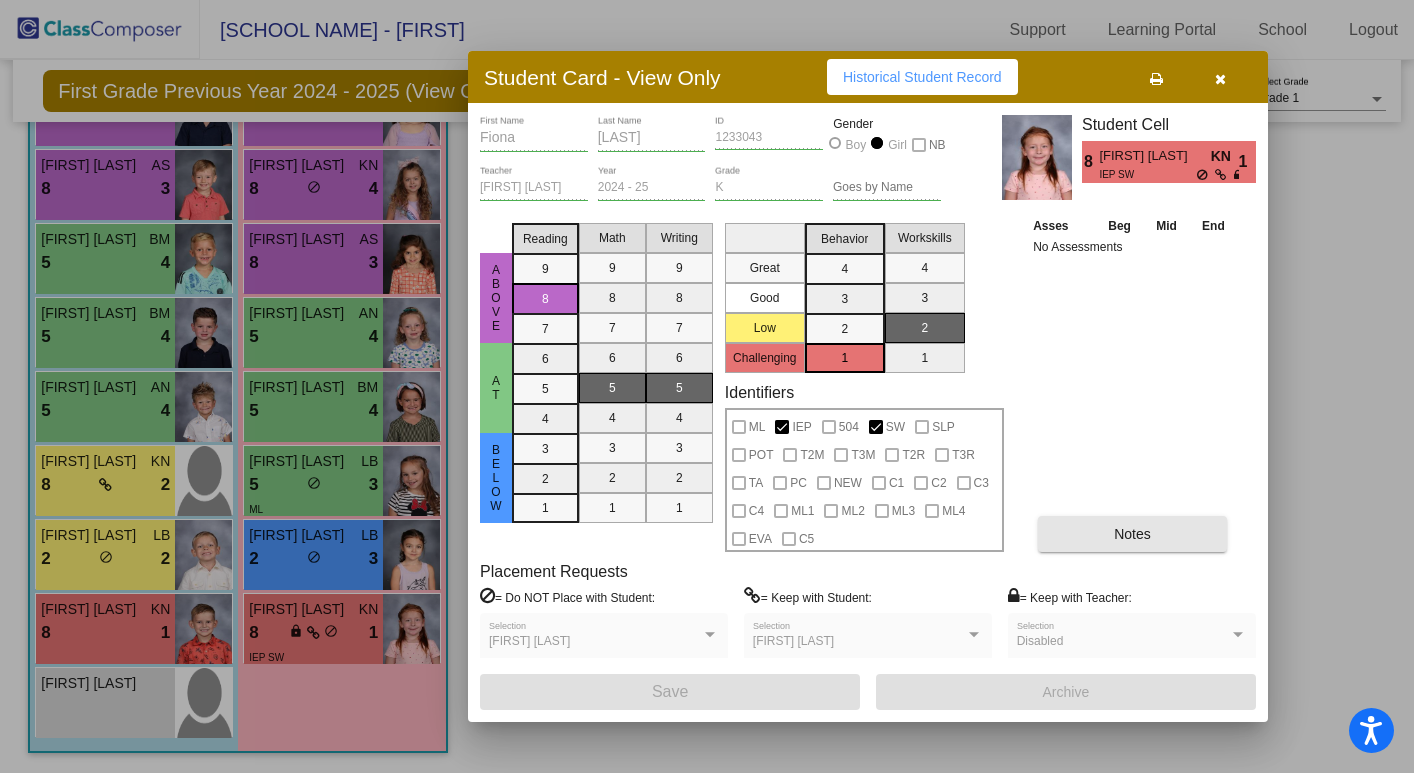 click on "Notes" at bounding box center [1132, 534] 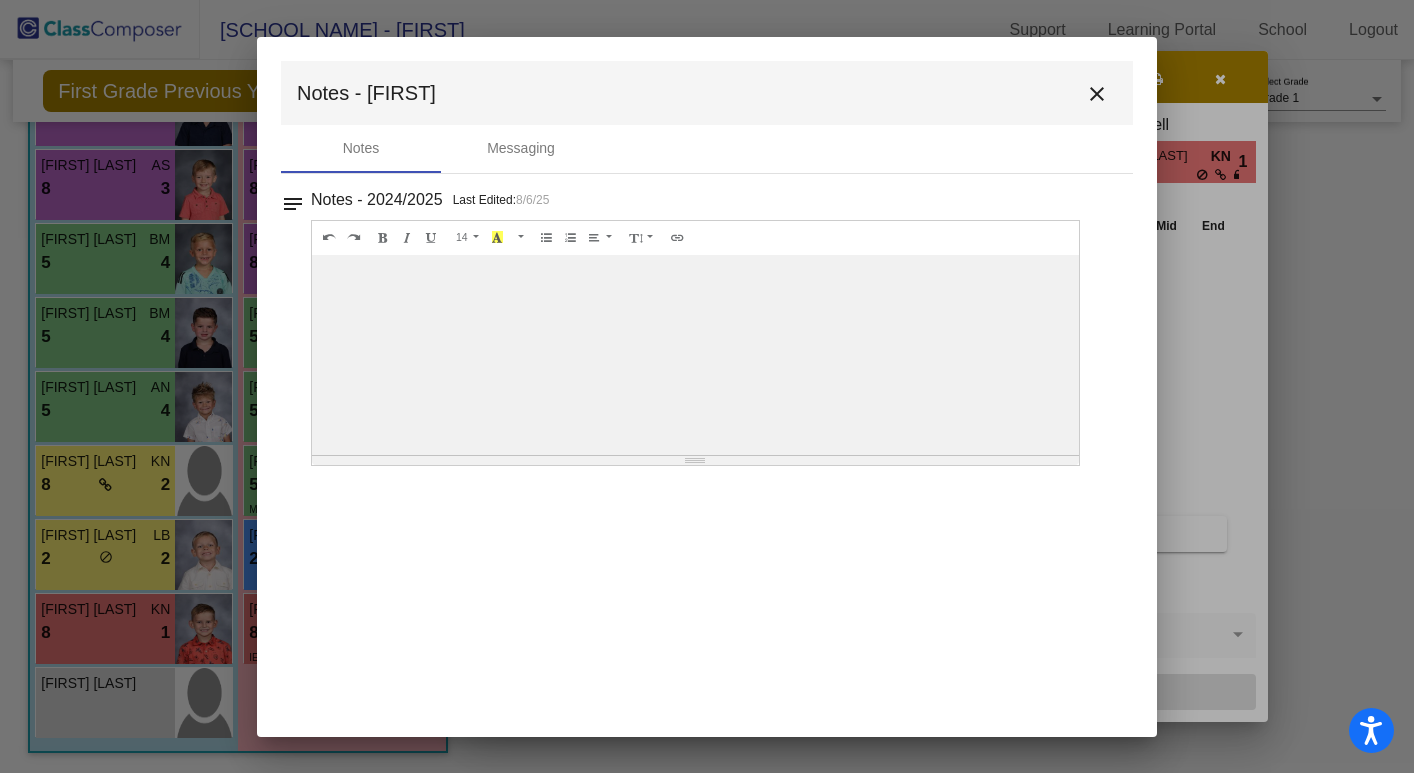 click on "close" at bounding box center [1097, 94] 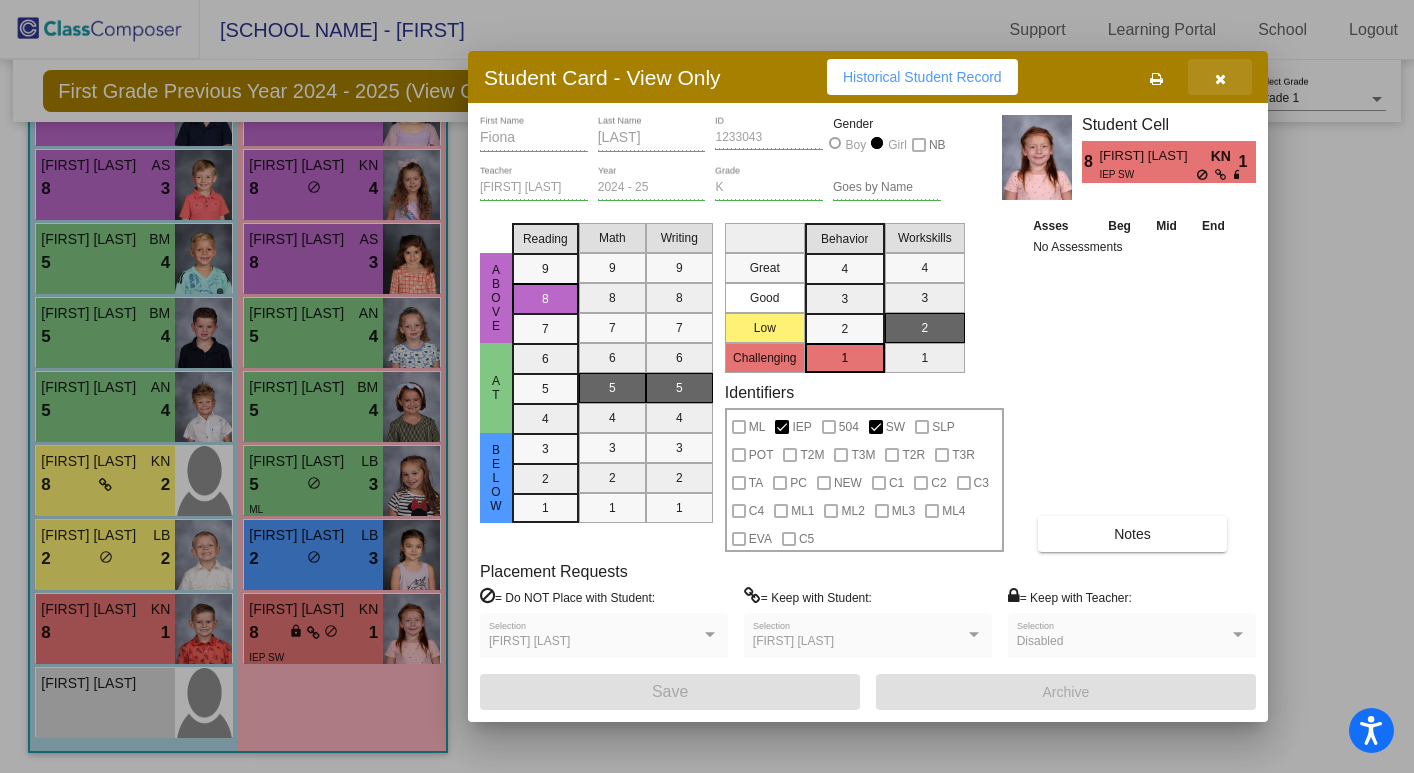 click at bounding box center (1220, 77) 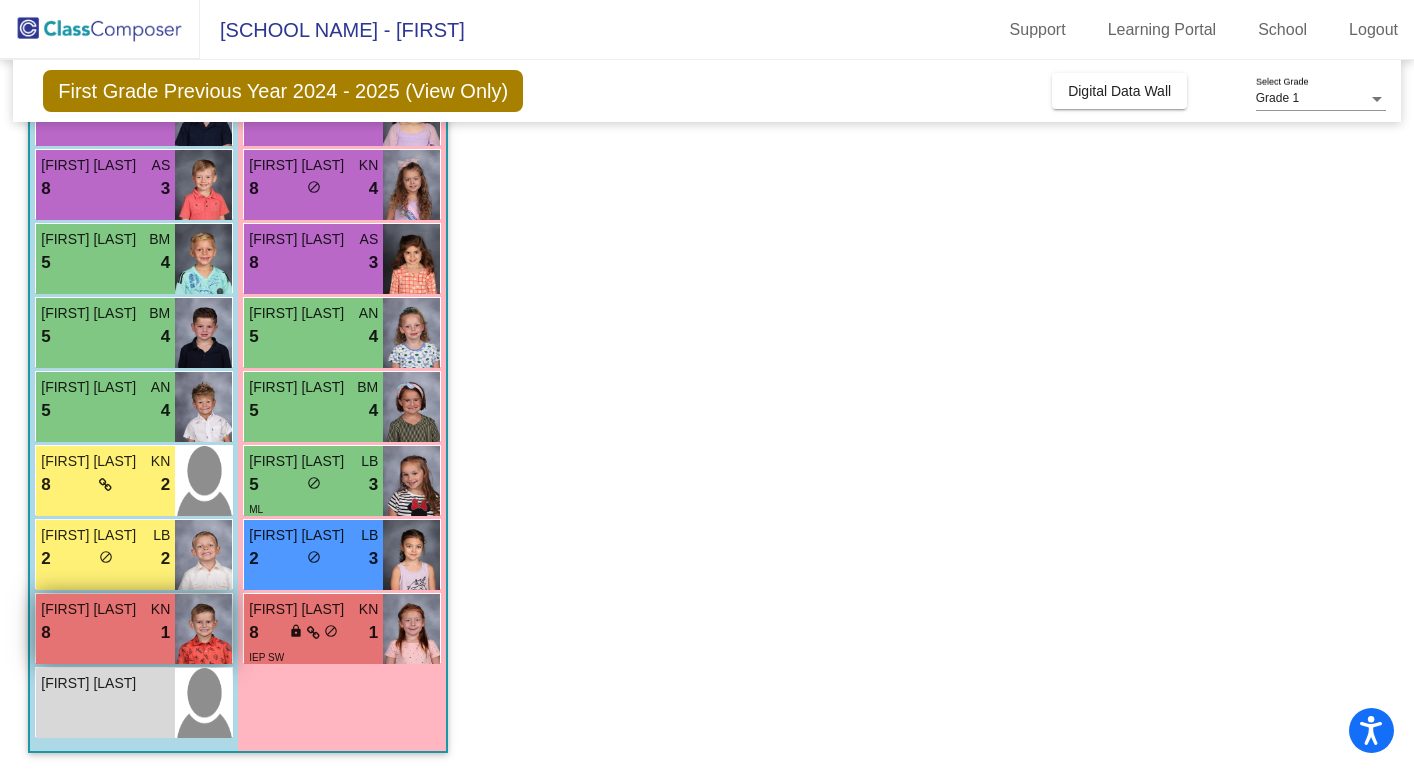 click on "8 lock do_not_disturb_alt 1" at bounding box center [105, 633] 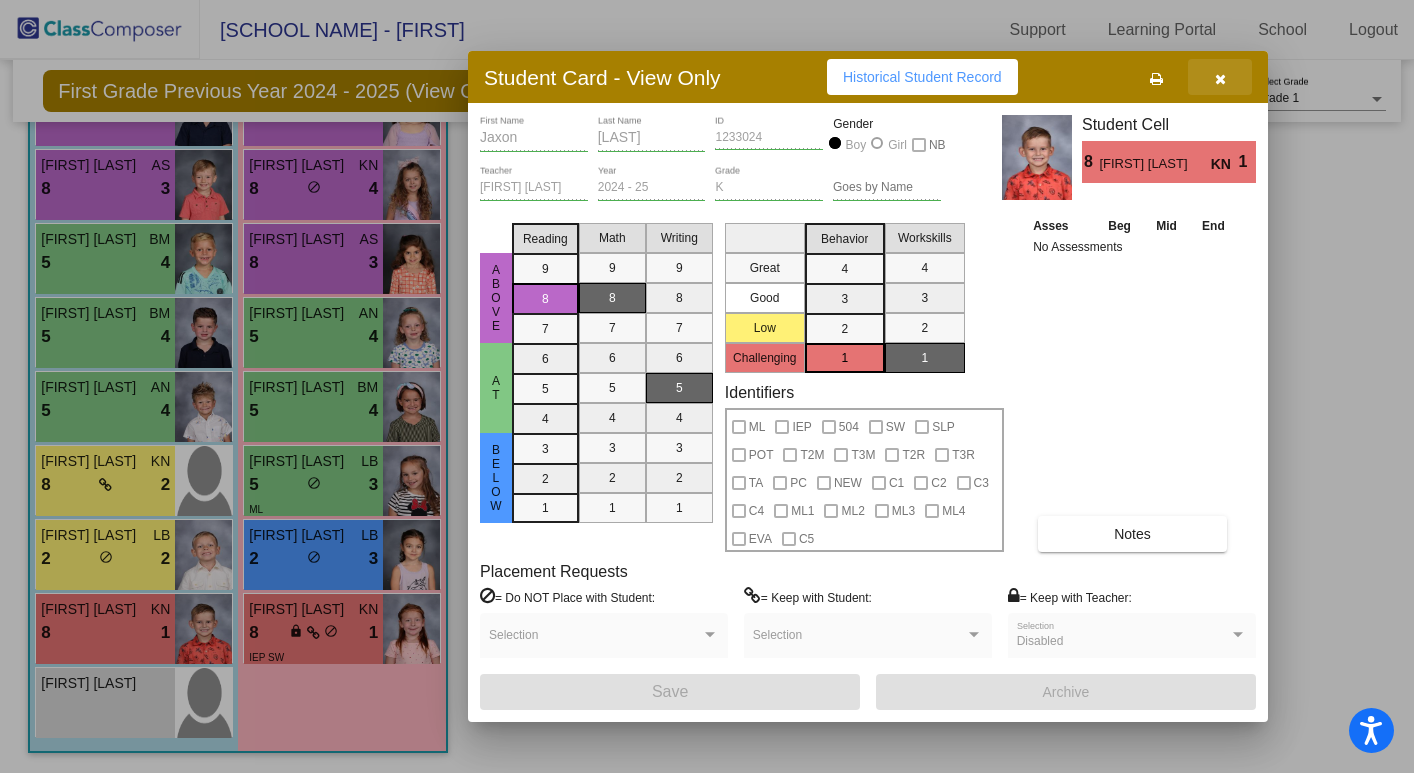 click at bounding box center [1220, 77] 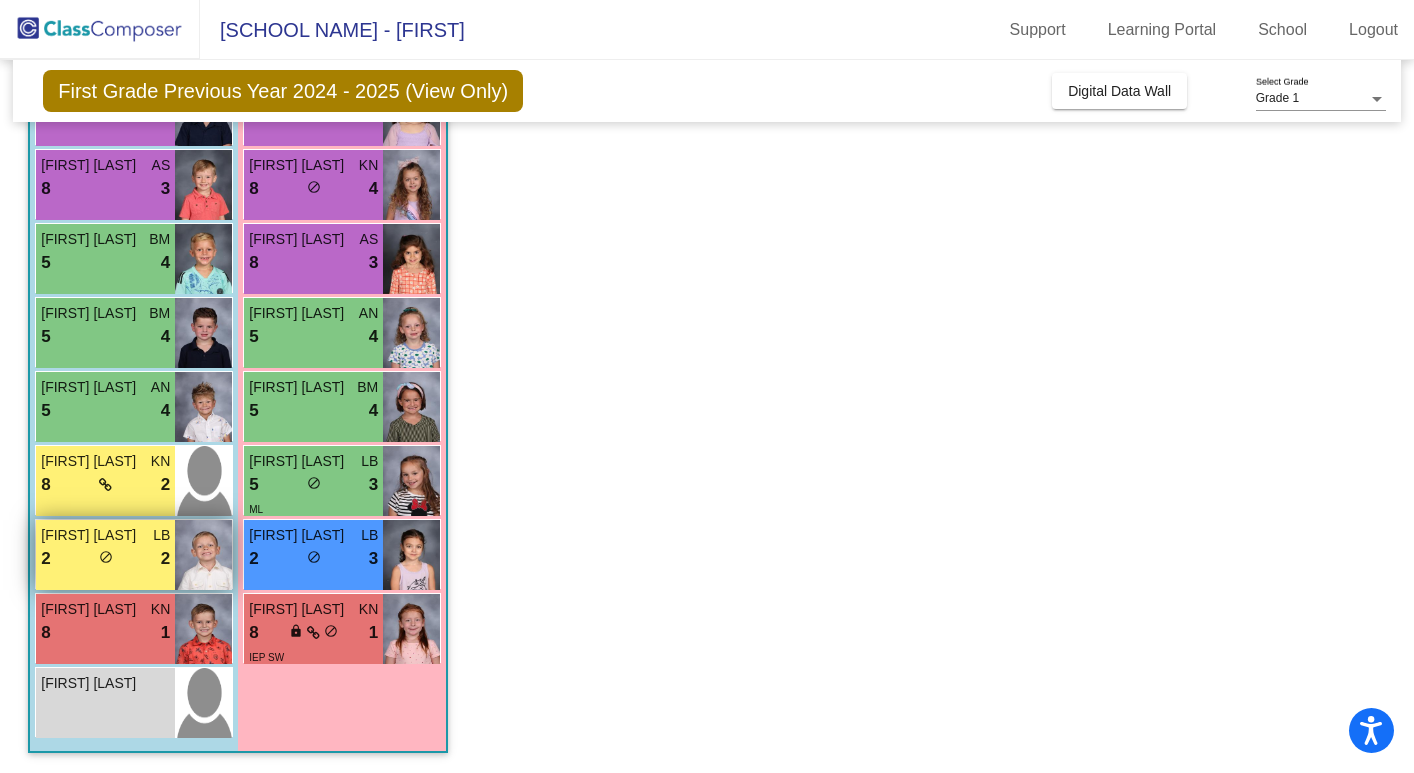 click on "Frederick Youngquist LB 2 lock do_not_disturb_alt 2" at bounding box center [105, 555] 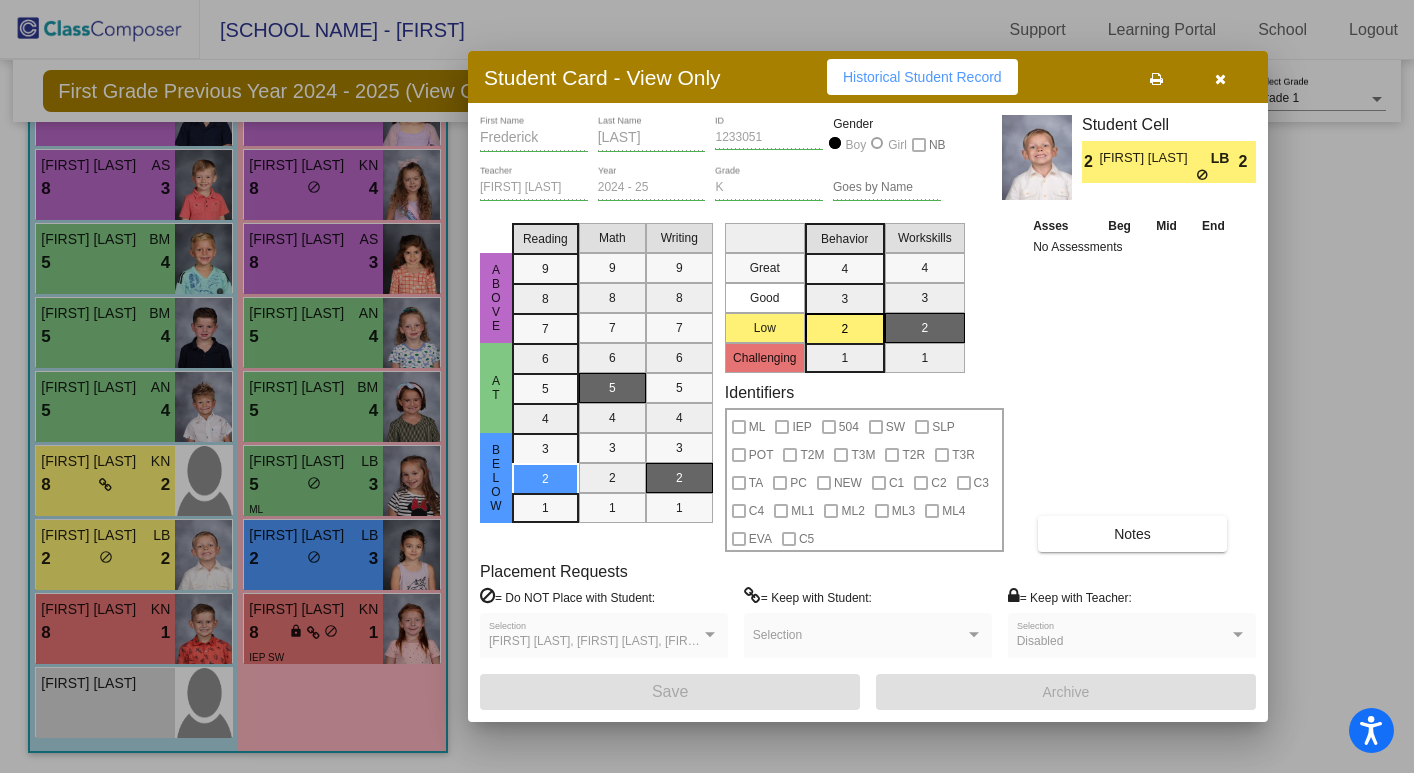 click at bounding box center (707, 386) 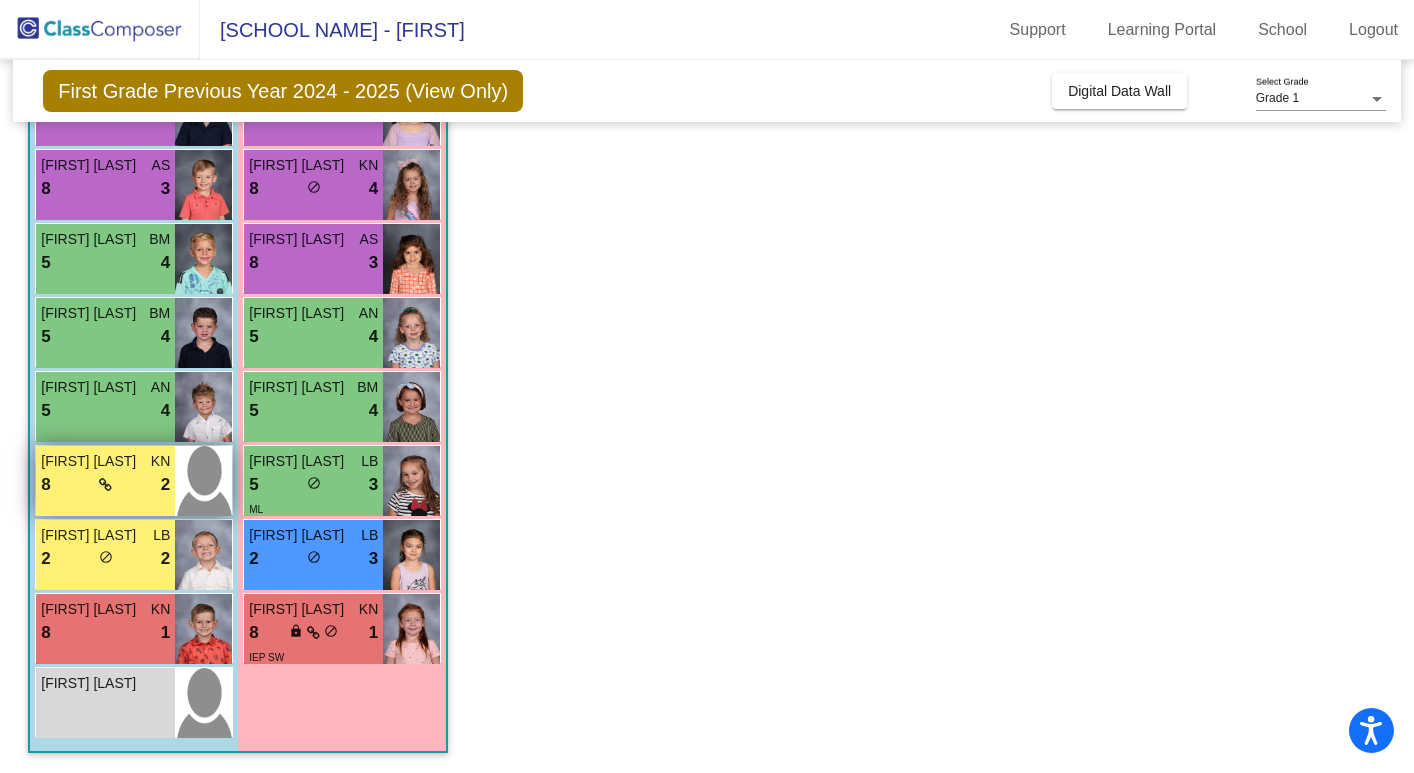 click on "Elliott Lundgren" at bounding box center (91, 461) 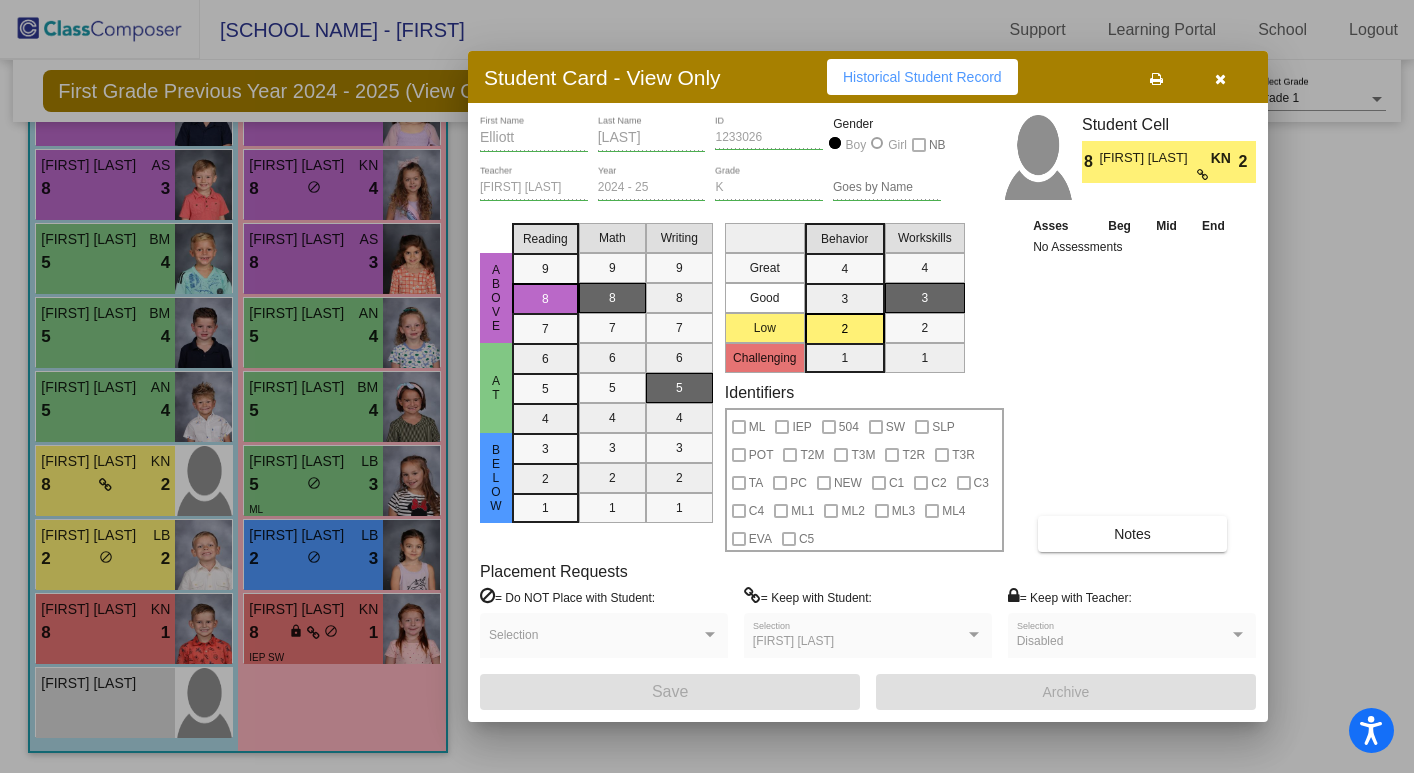 click at bounding box center [1220, 79] 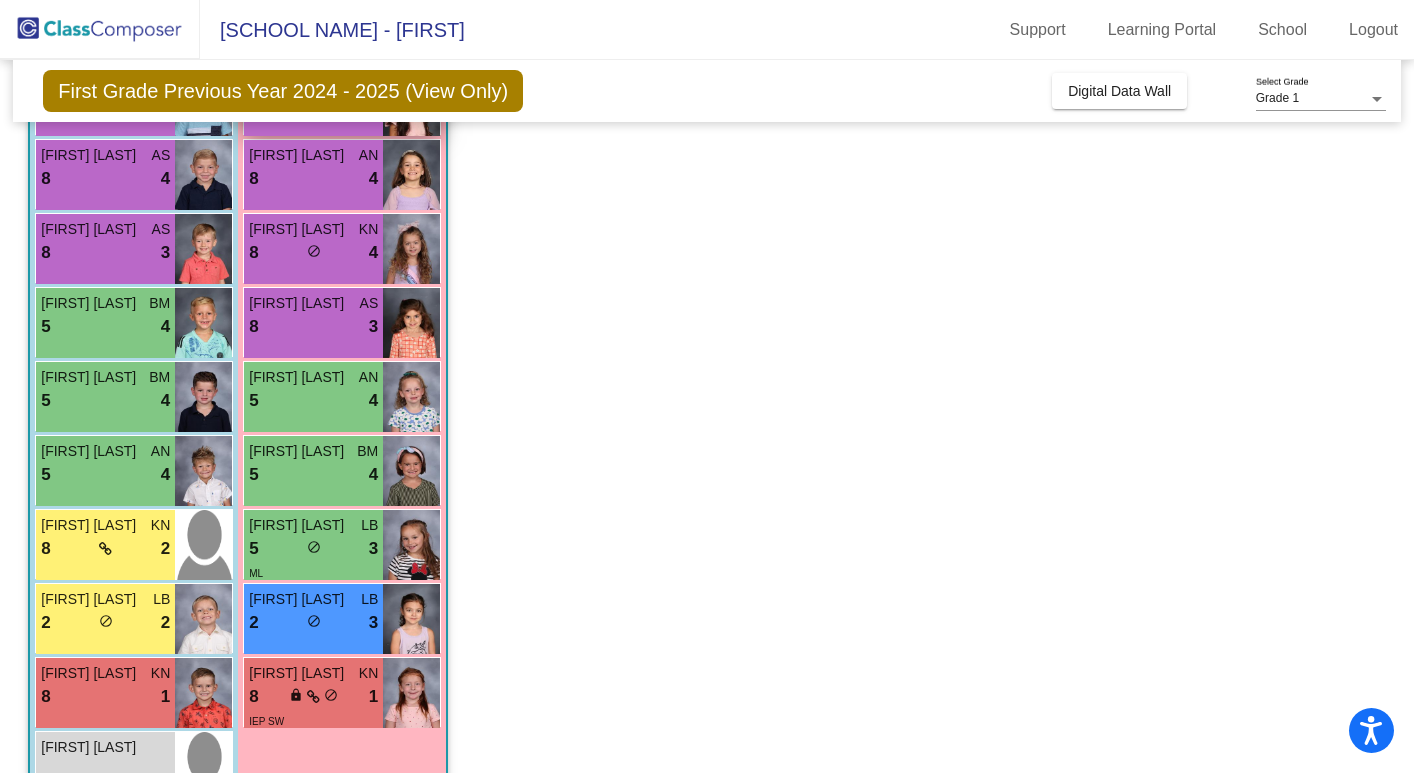 scroll, scrollTop: 319, scrollLeft: 0, axis: vertical 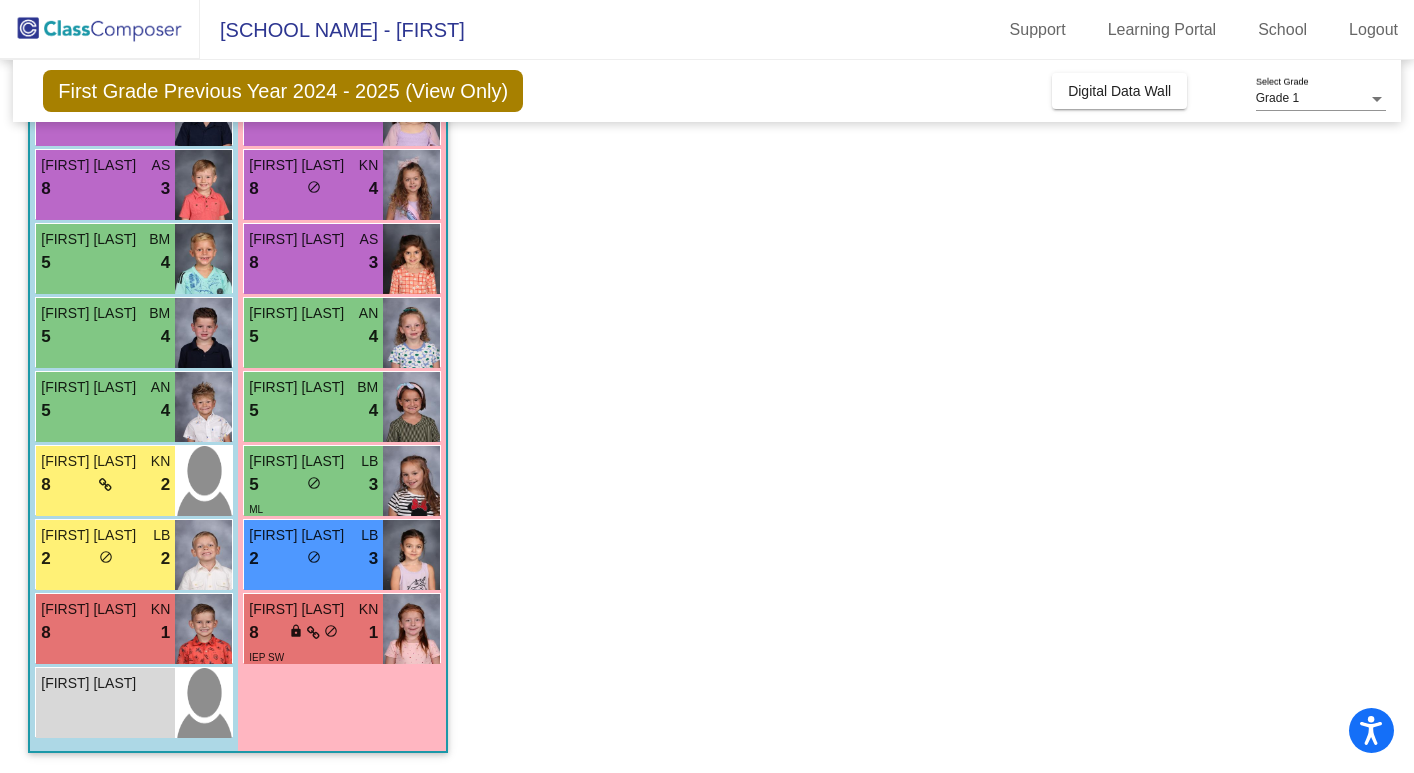 click on "First Grade Previous Year 2024 - 2025 (View Only)" 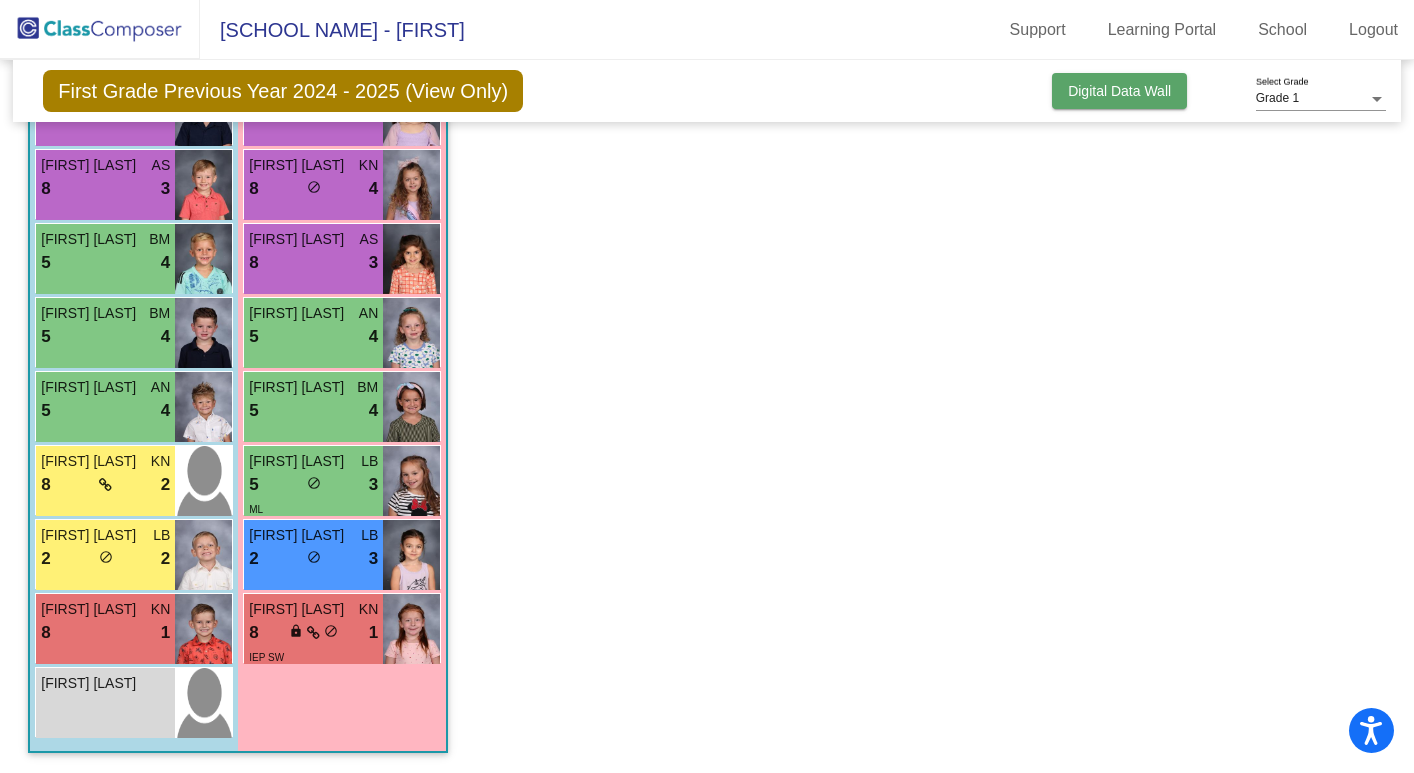 click on "Digital Data Wall" 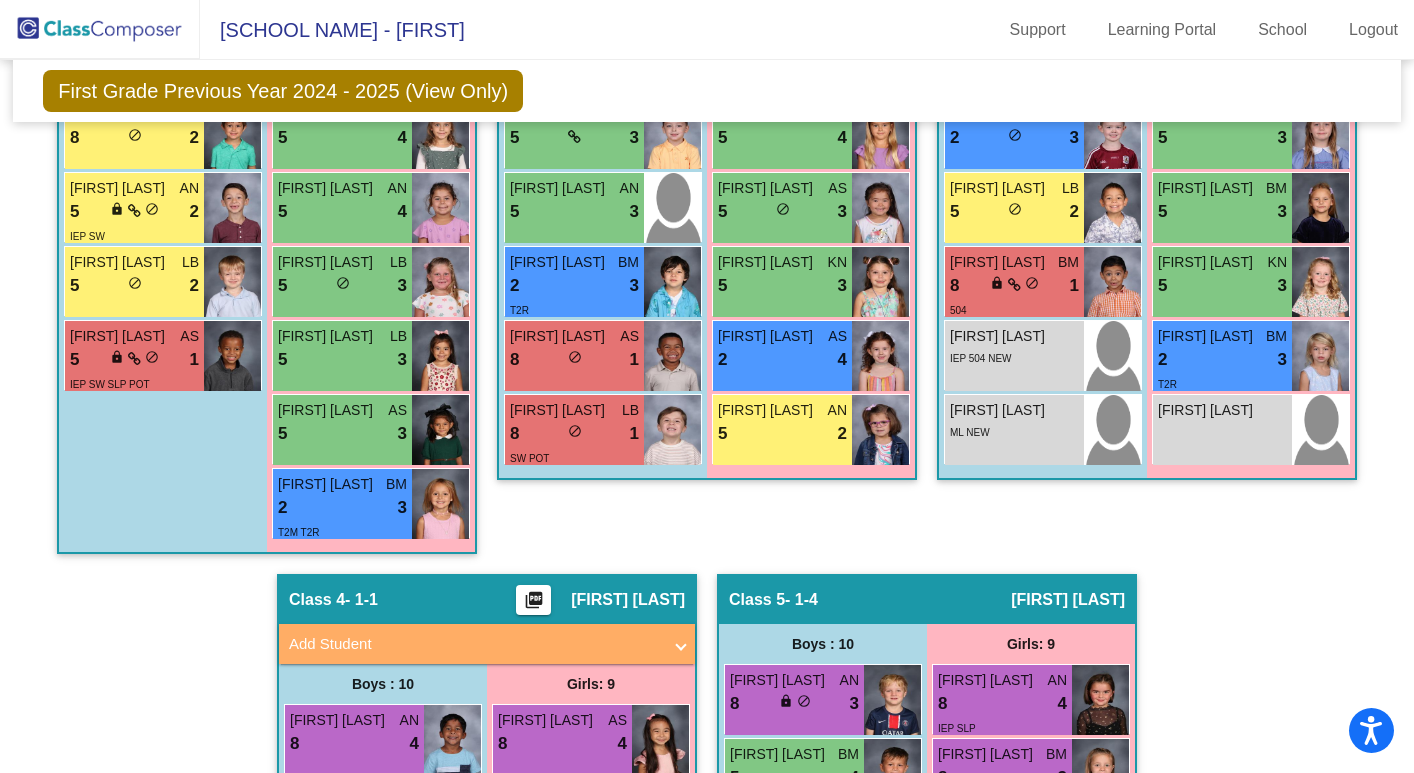 scroll, scrollTop: 895, scrollLeft: 0, axis: vertical 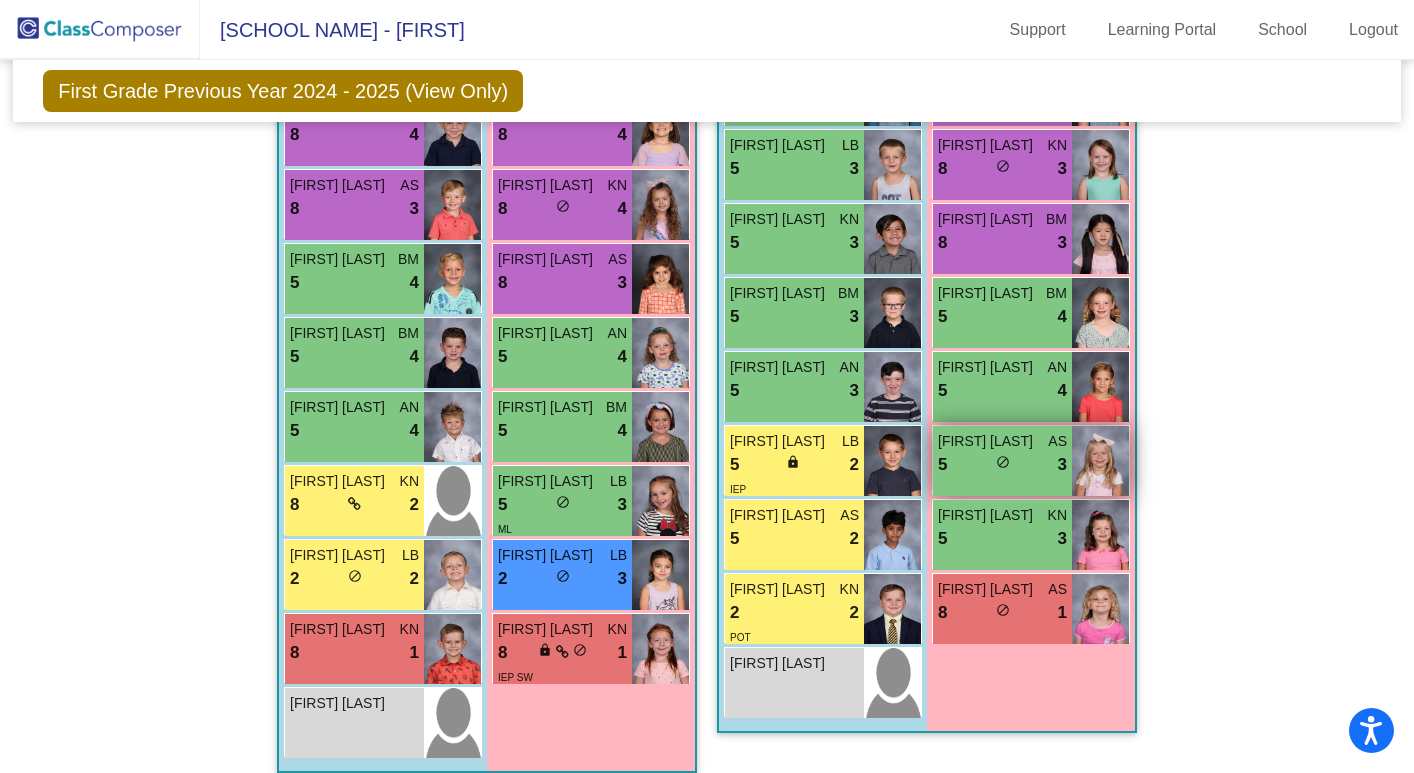 click on "5 lock do_not_disturb_alt 3" at bounding box center (1002, 465) 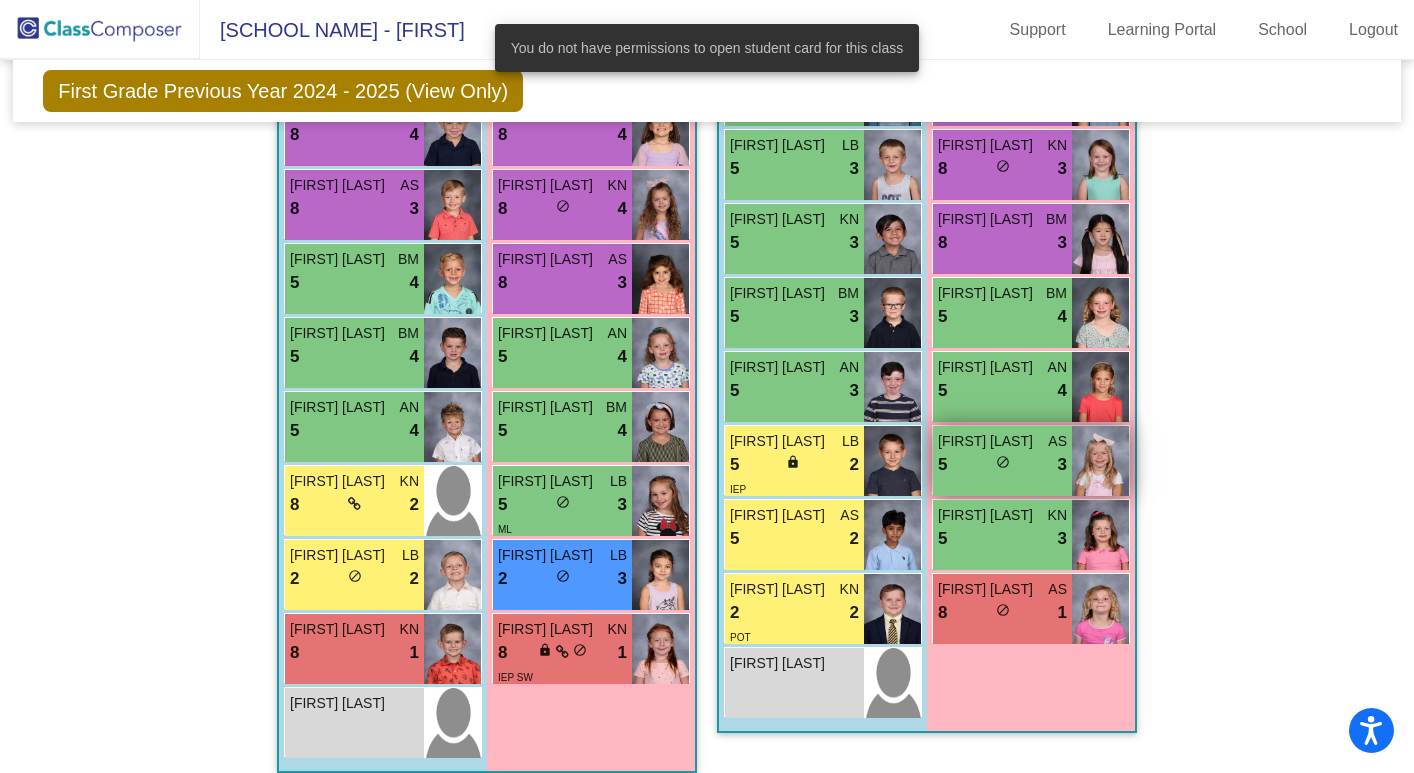 click on "do_not_disturb_alt" at bounding box center (1003, 462) 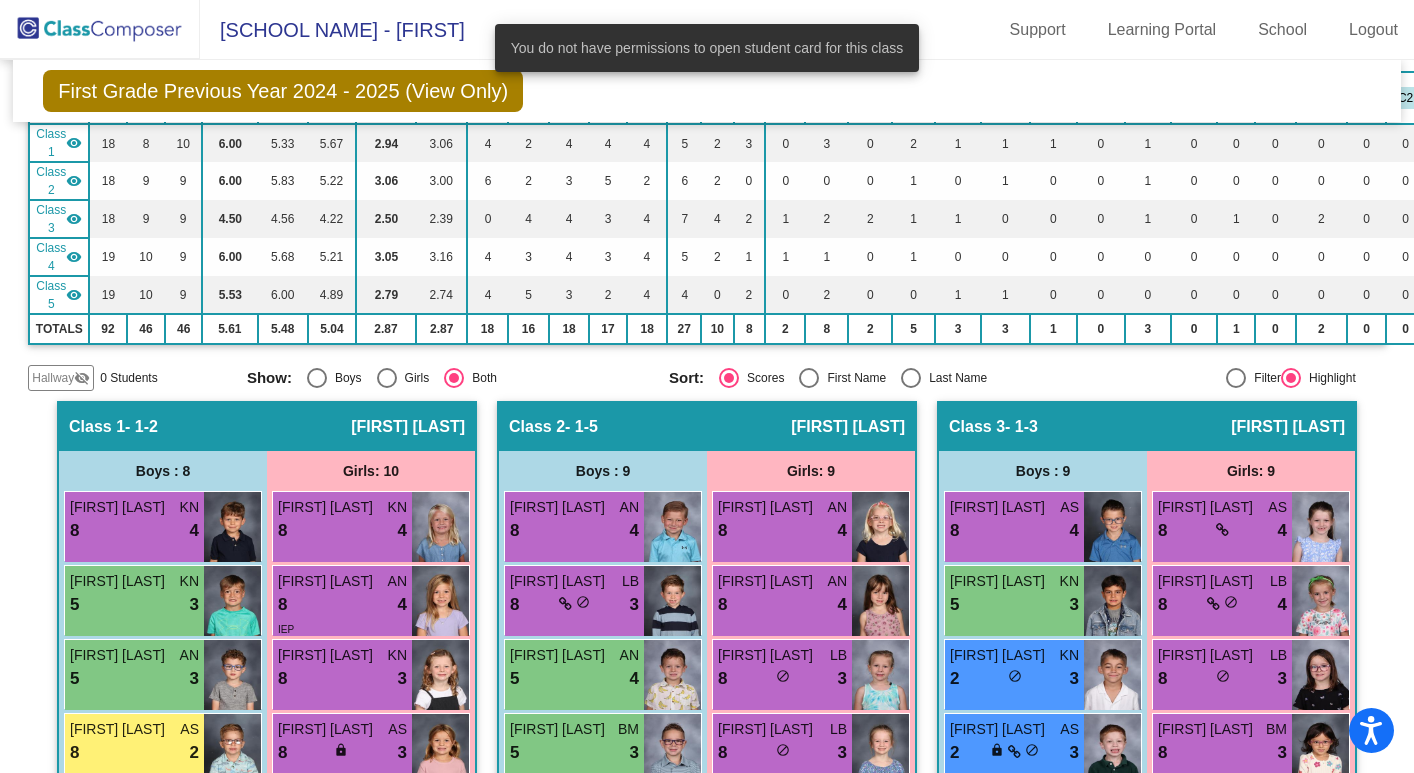 scroll, scrollTop: 0, scrollLeft: 0, axis: both 